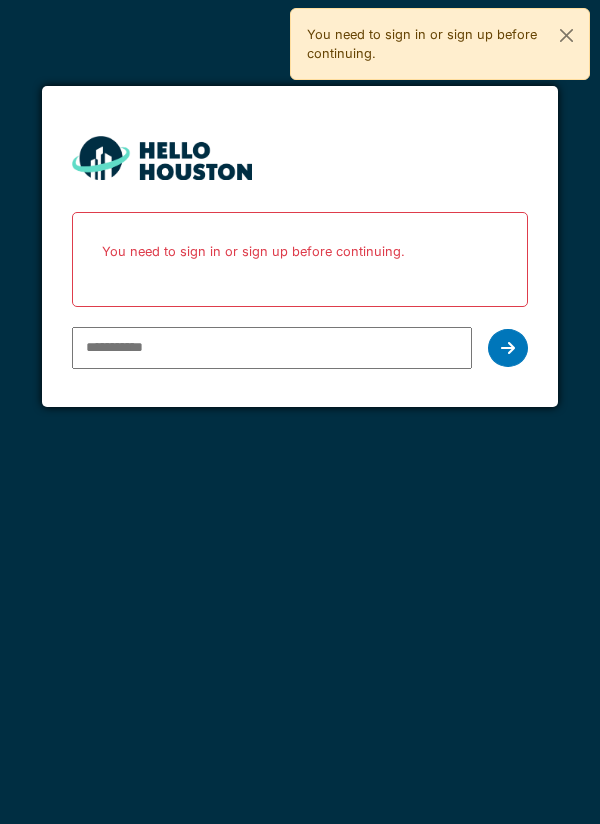 scroll, scrollTop: 0, scrollLeft: 0, axis: both 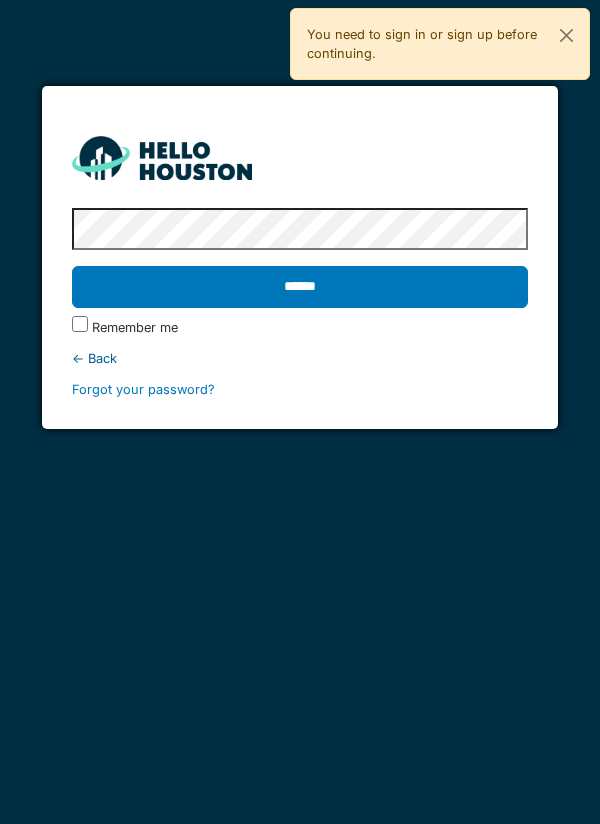 click on "******" at bounding box center (300, 287) 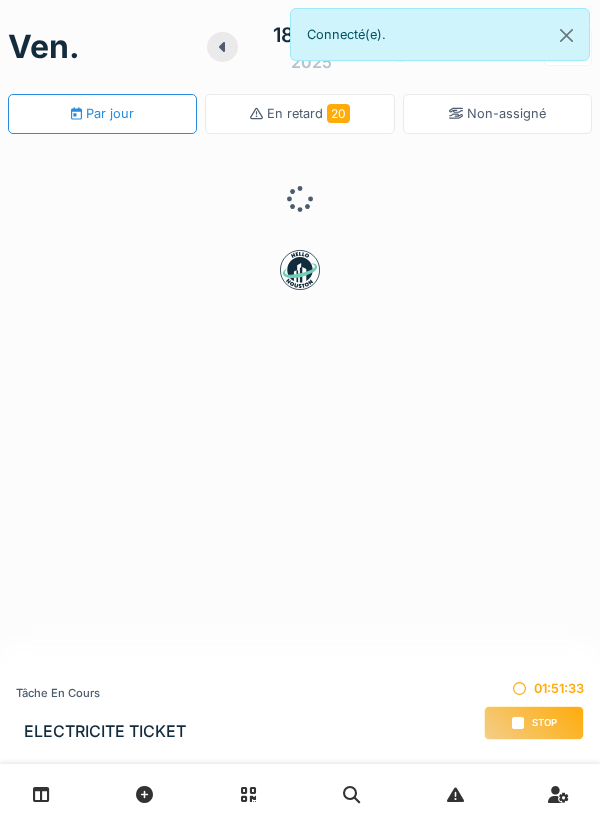 scroll, scrollTop: 0, scrollLeft: 0, axis: both 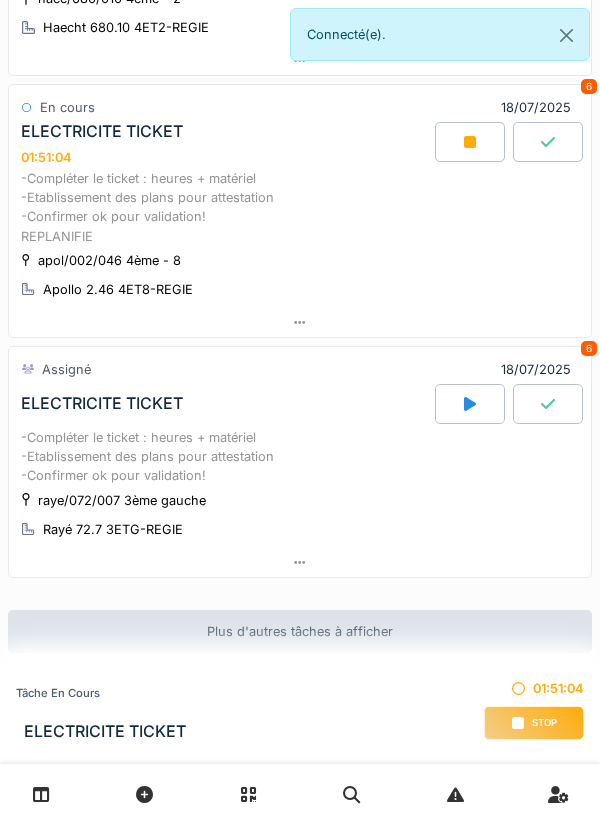 click on "-Compléter le ticket : heures + matériel
-Etablissement des plans pour attestation
-Confirmer ok pour validation!
REPLANIFIE" at bounding box center [300, 207] 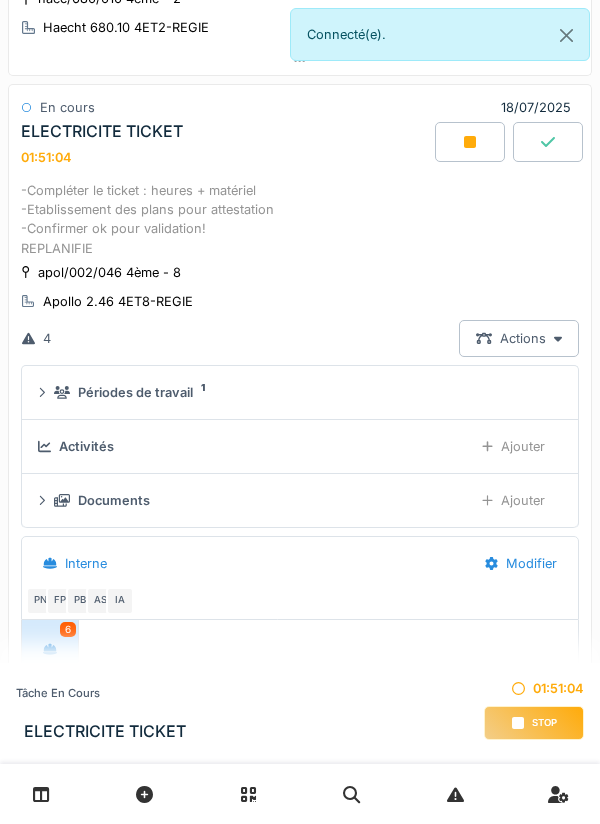 scroll, scrollTop: 935, scrollLeft: 0, axis: vertical 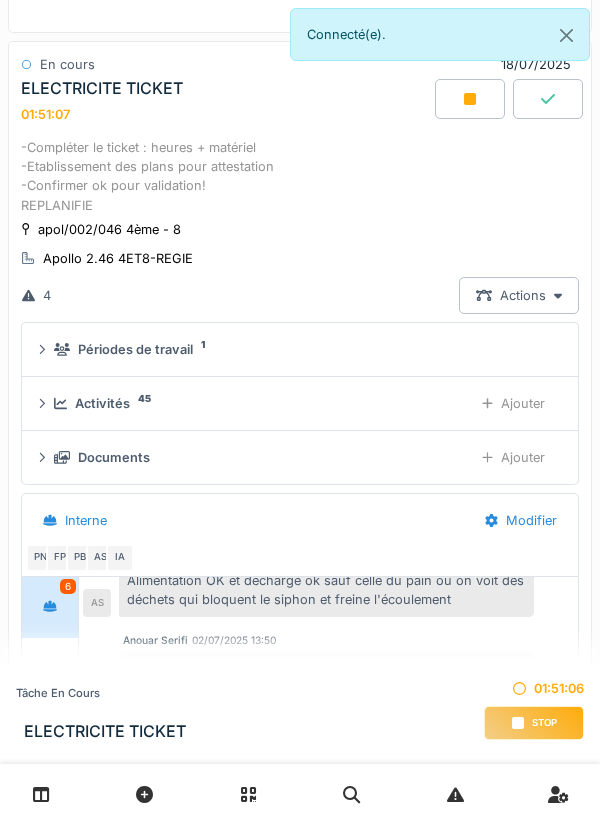 click on "Ajouter" at bounding box center (513, 403) 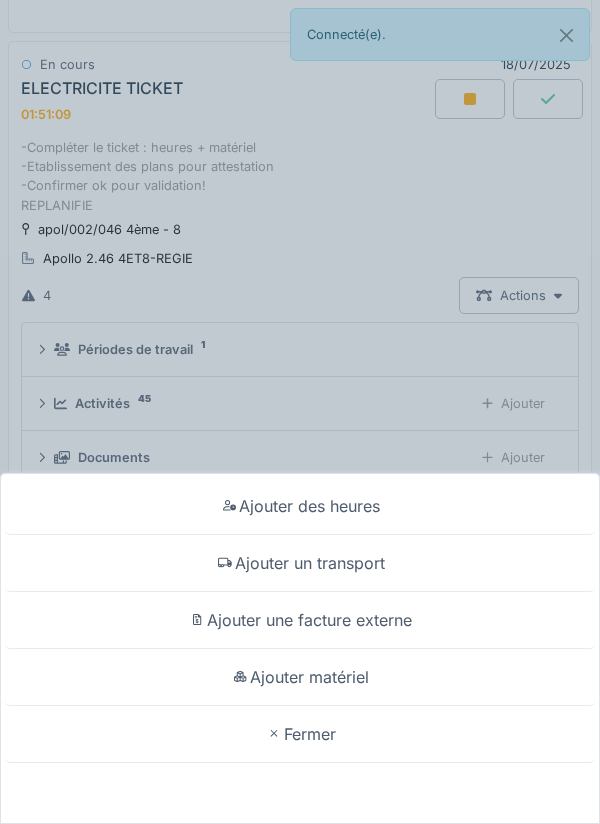 click on "Ajouter des heures Ajouter un transport Ajouter une facture externe Ajouter matériel Fermer" at bounding box center (300, 412) 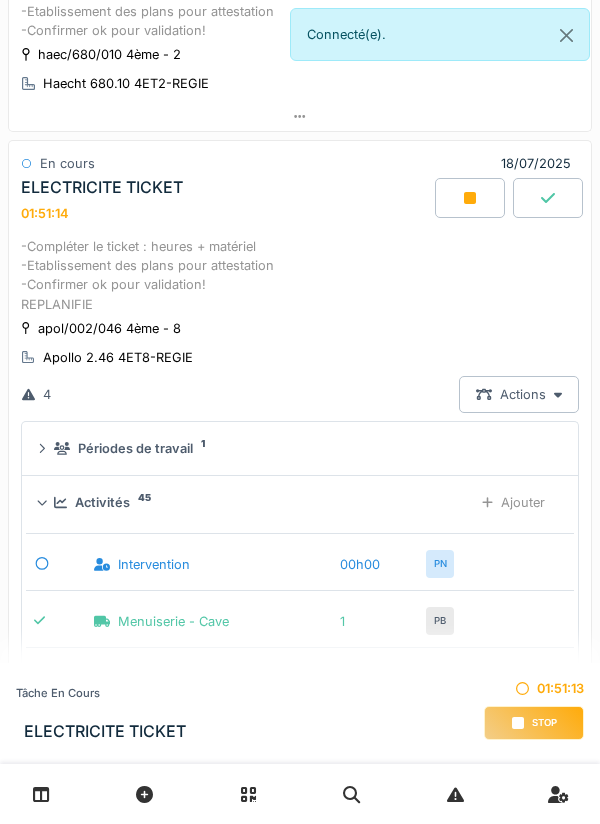 scroll, scrollTop: 832, scrollLeft: 0, axis: vertical 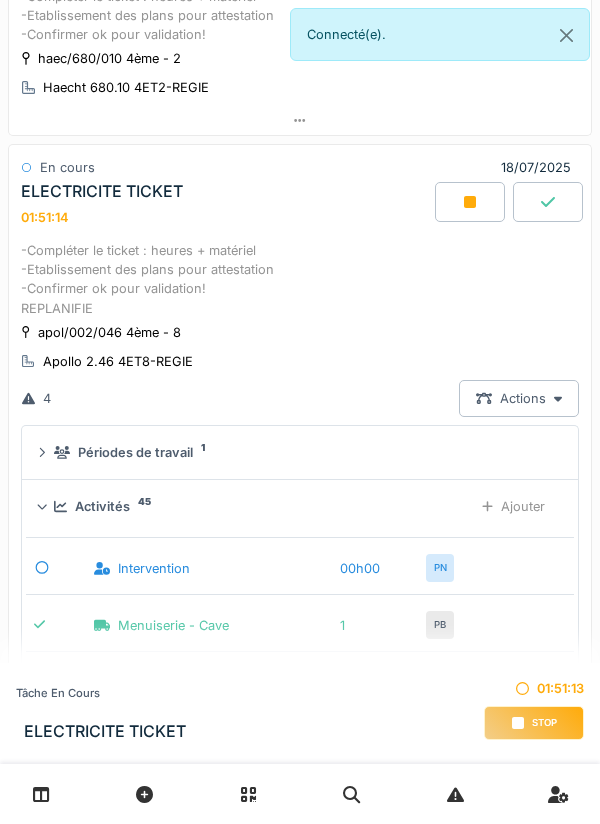 click on "-Compléter le ticket : heures + matériel
-Etablissement des plans pour attestation
-Confirmer ok pour validation!
REPLANIFIE" at bounding box center [300, 279] 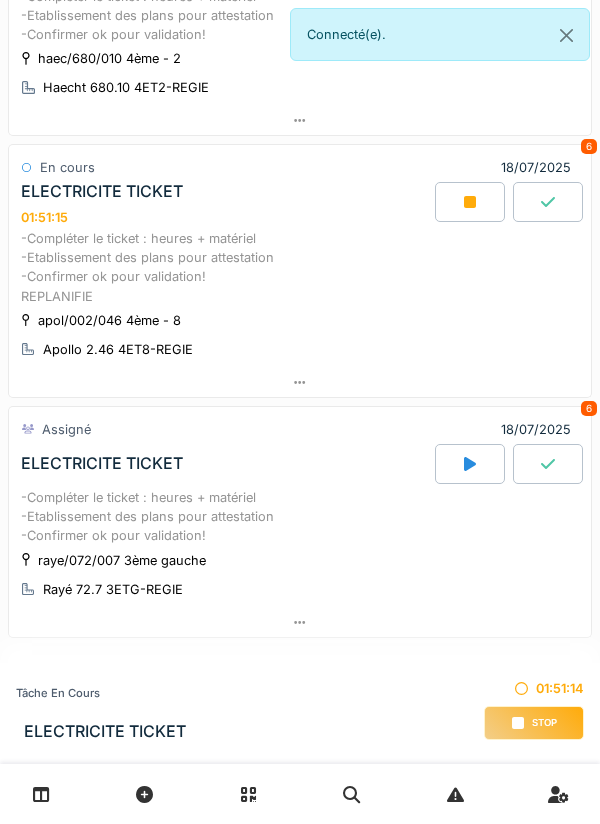 click on "-Compléter le ticket : heures + matériel
-Etablissement des plans pour attestation
-Confirmer ok pour validation!
REPLANIFIE" at bounding box center [300, 267] 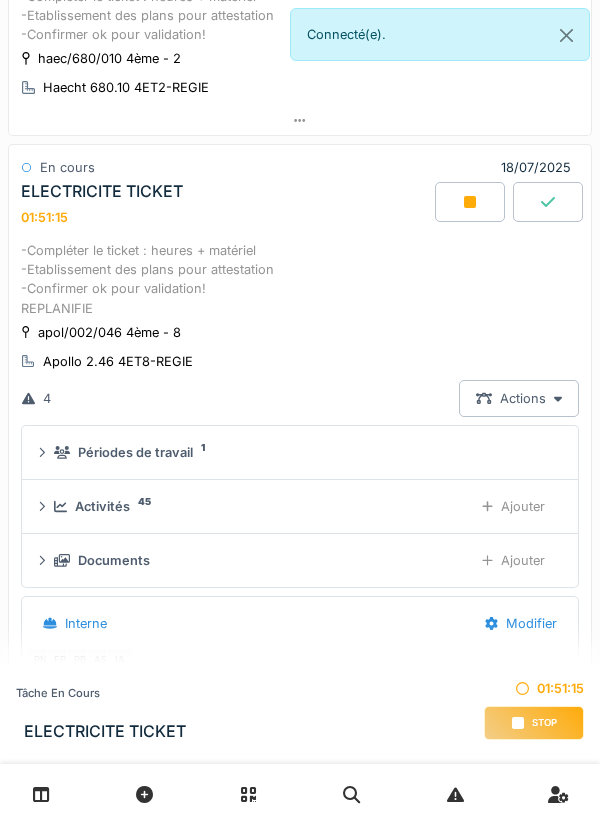 scroll, scrollTop: 882, scrollLeft: 0, axis: vertical 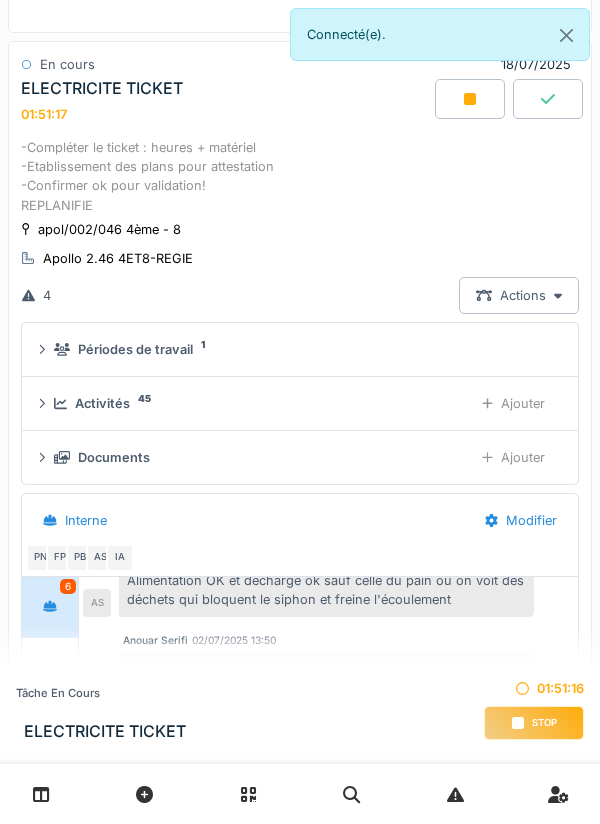 click on "Ajouter" at bounding box center (513, 457) 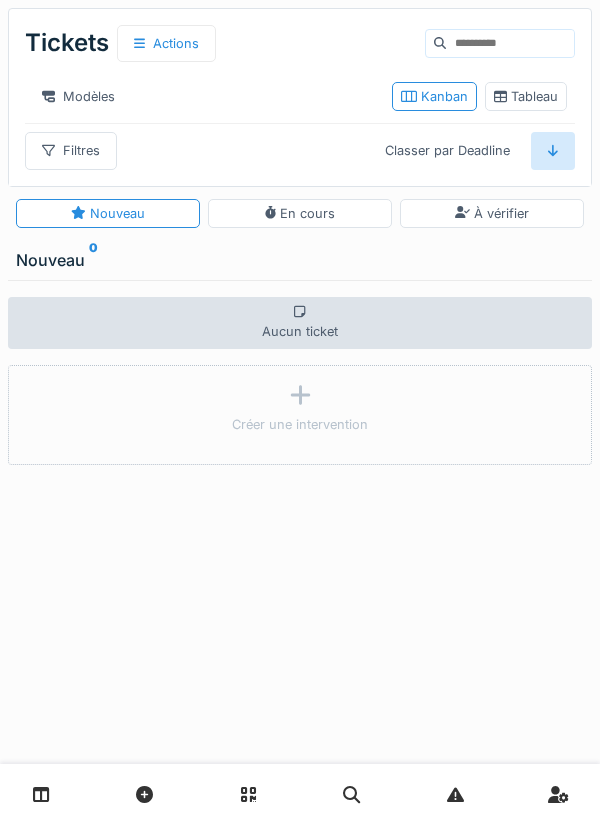 scroll, scrollTop: 0, scrollLeft: 0, axis: both 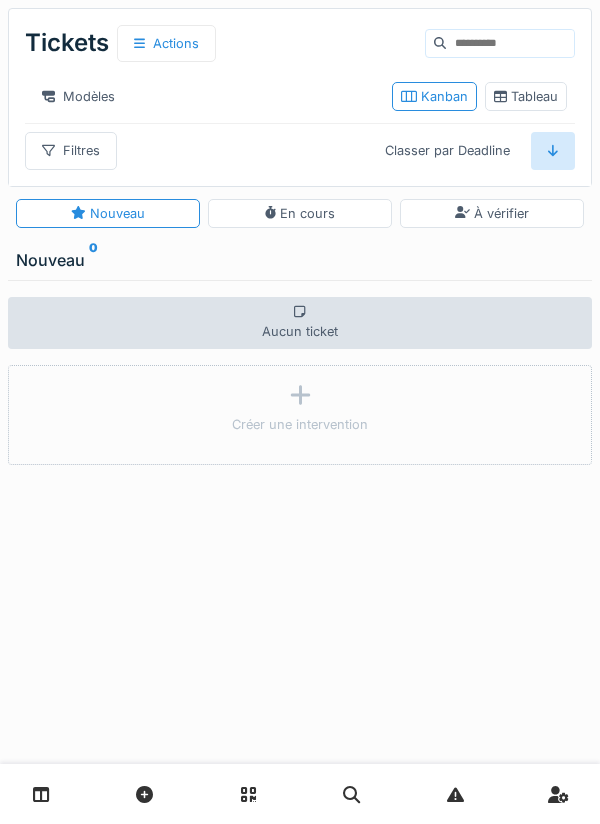 click at bounding box center [41, 794] 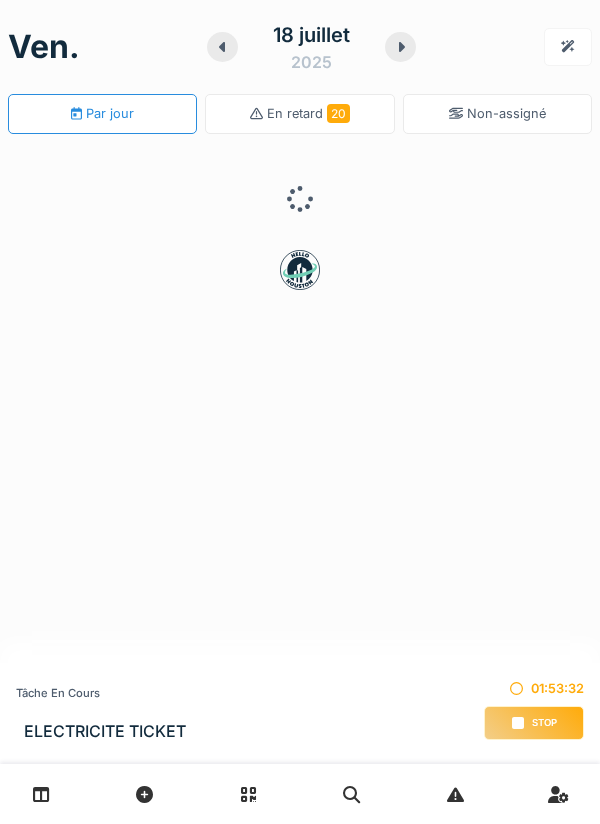 scroll, scrollTop: 0, scrollLeft: 0, axis: both 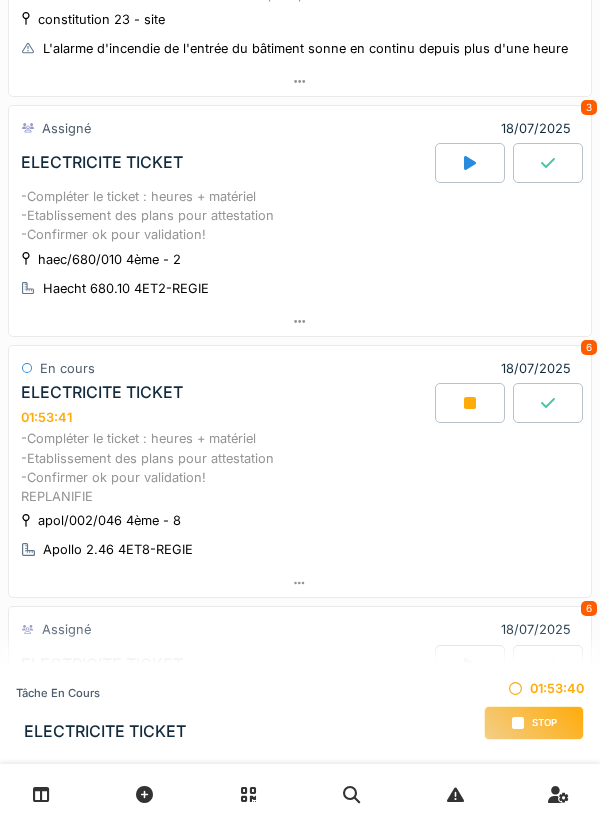 click on "-Compléter le ticket : heures + matériel
-Etablissement des plans pour attestation
-Confirmer ok pour validation!
REPLANIFIE" at bounding box center (300, 467) 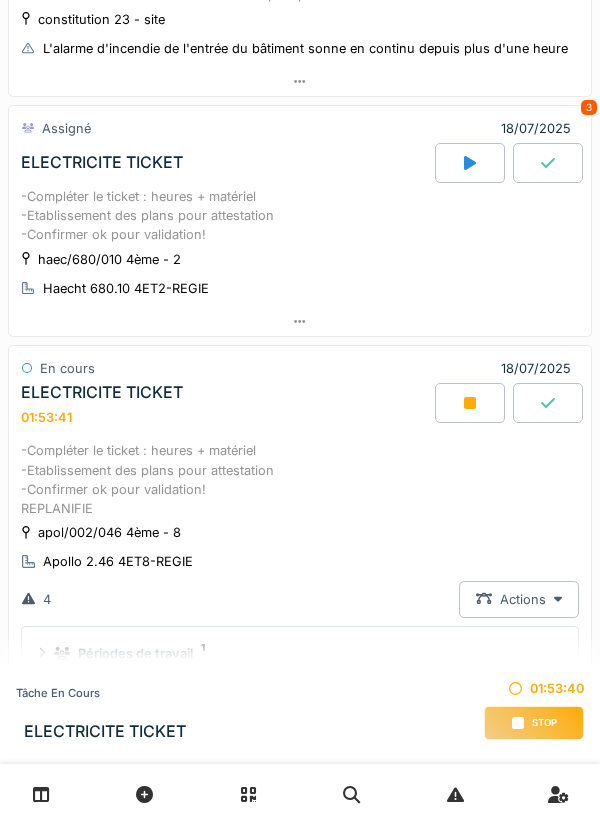 scroll, scrollTop: 902, scrollLeft: 0, axis: vertical 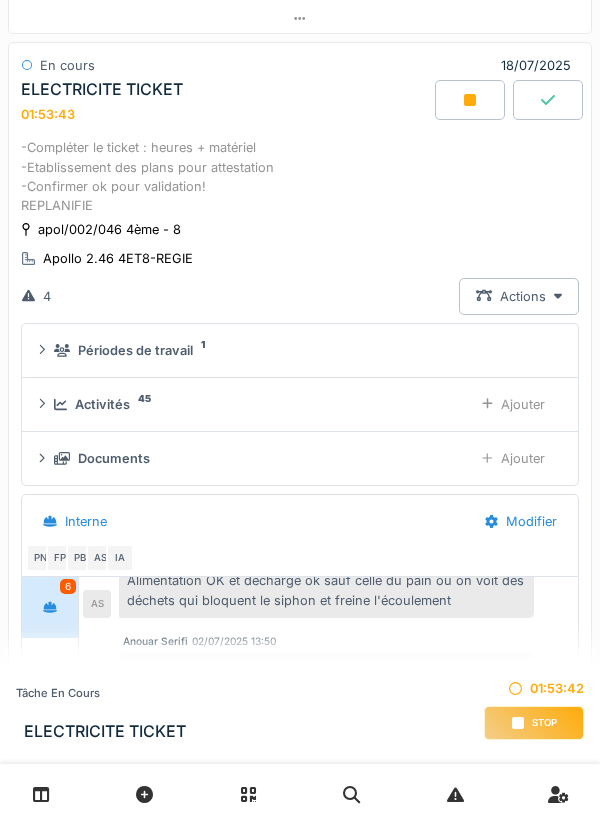 click on "Ajouter" at bounding box center [513, 404] 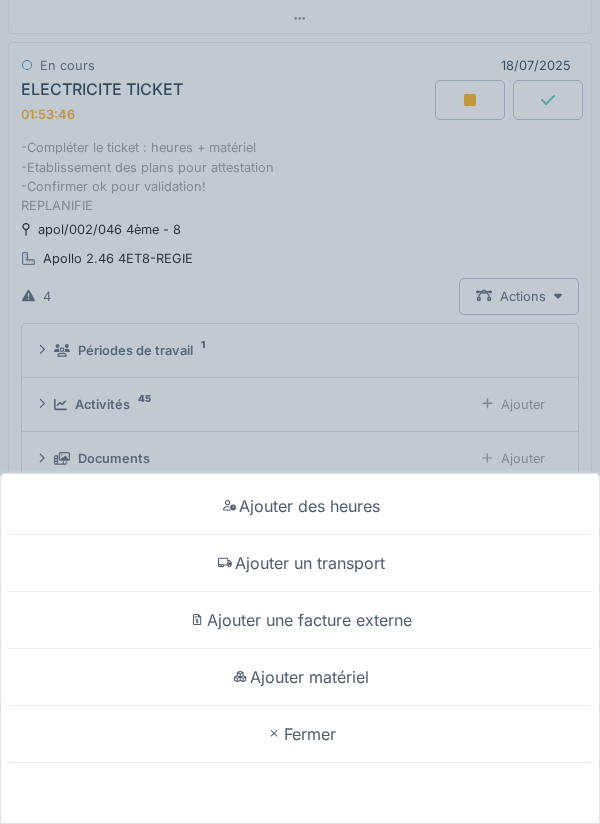 click on "Fermer" at bounding box center (300, 734) 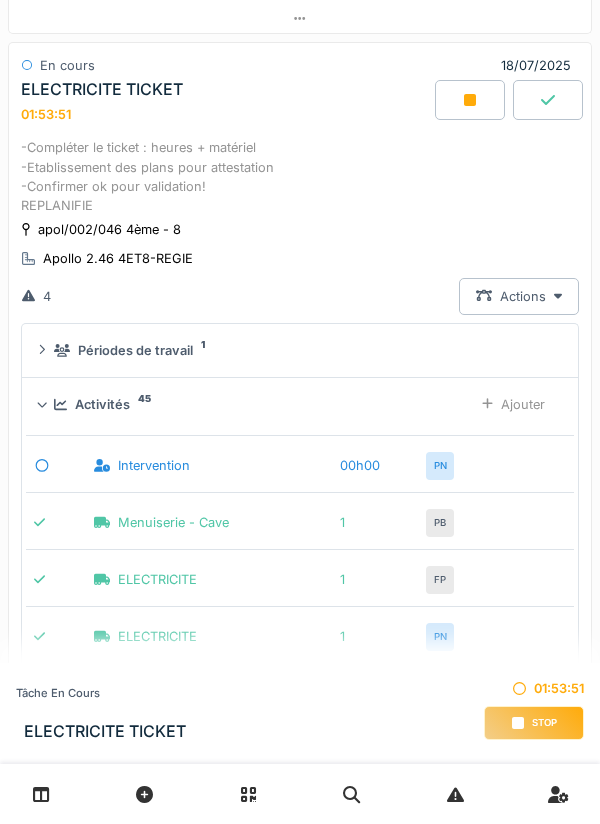 click on "Ajouter" at bounding box center (513, 404) 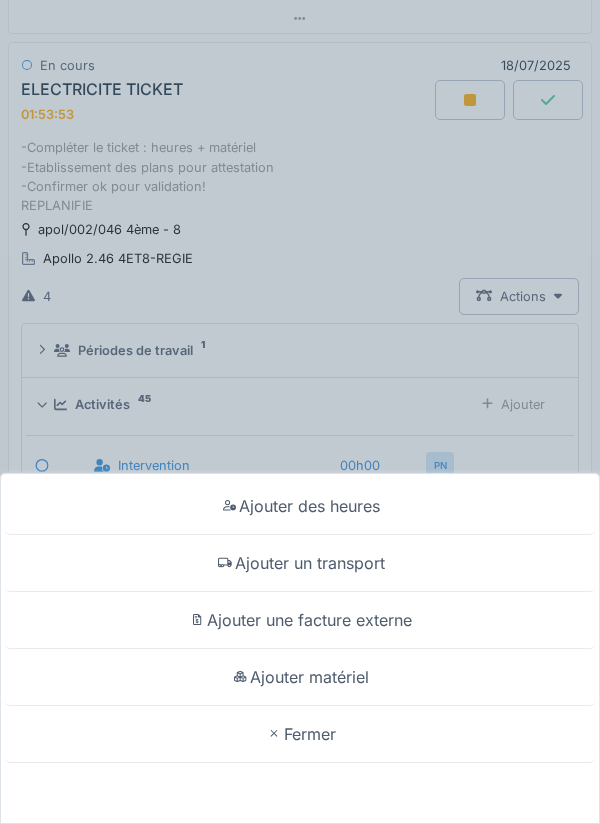 click on "Fermer" at bounding box center [300, 734] 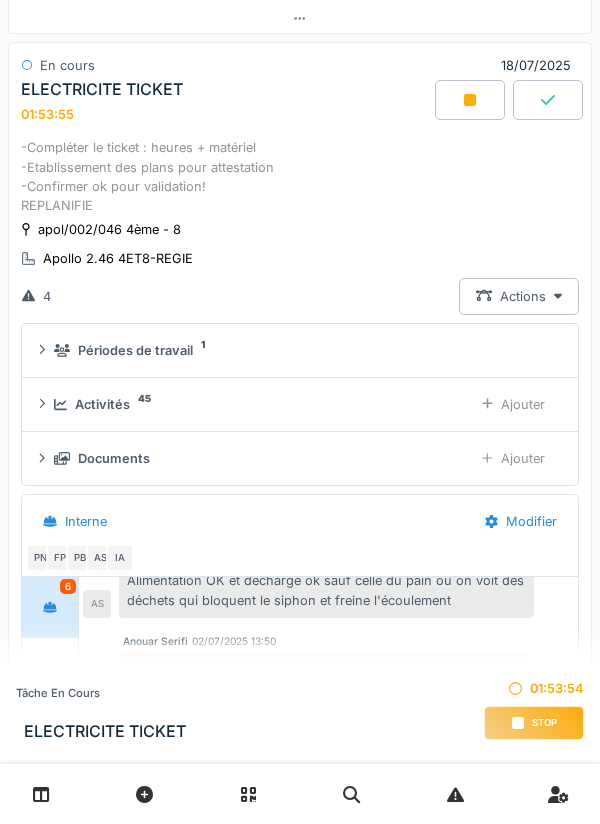 click on "Ajouter" at bounding box center [513, 458] 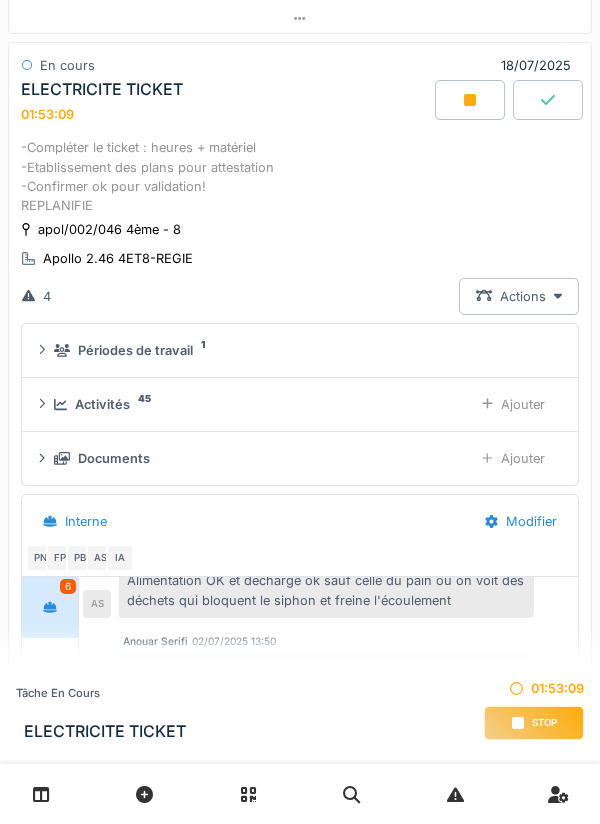 click on "Ajouter" at bounding box center [513, 458] 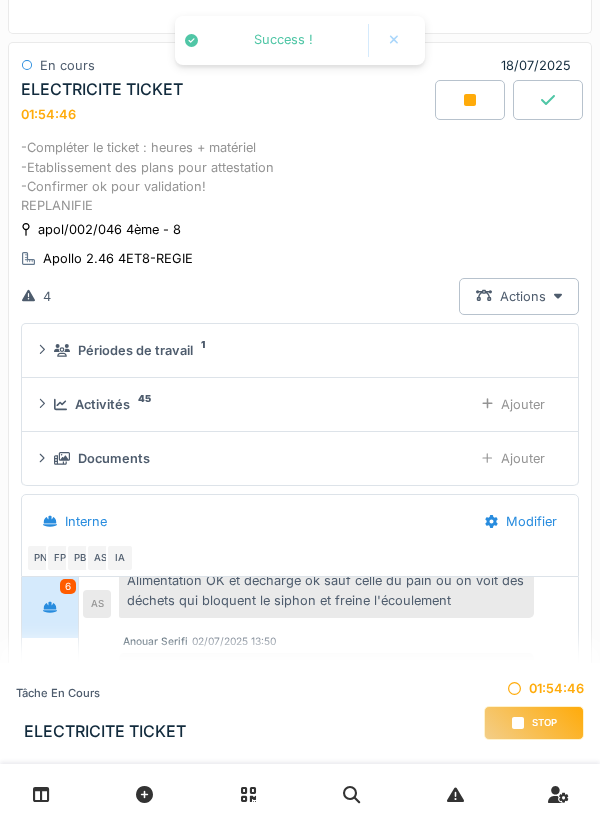 click on "Ajouter" at bounding box center [513, 458] 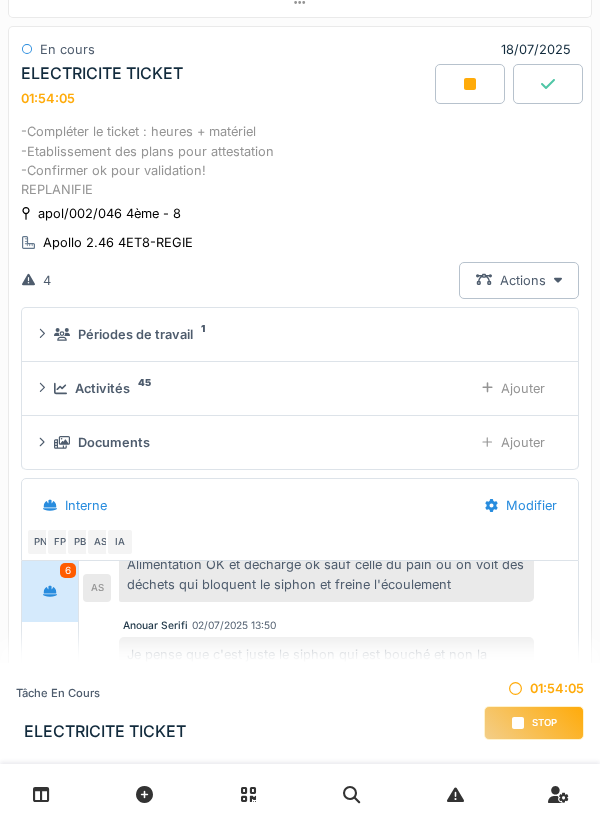 scroll, scrollTop: 932, scrollLeft: 0, axis: vertical 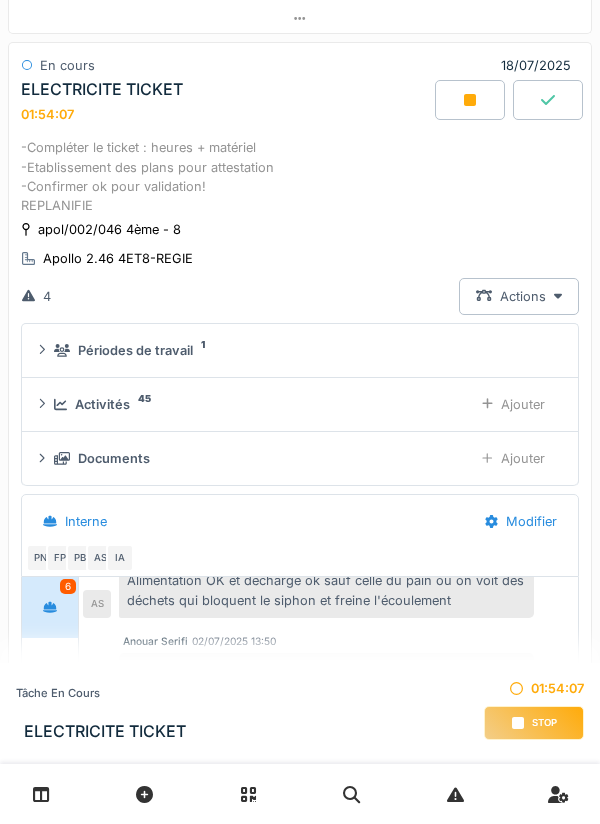 click on "Ajouter" at bounding box center (513, 458) 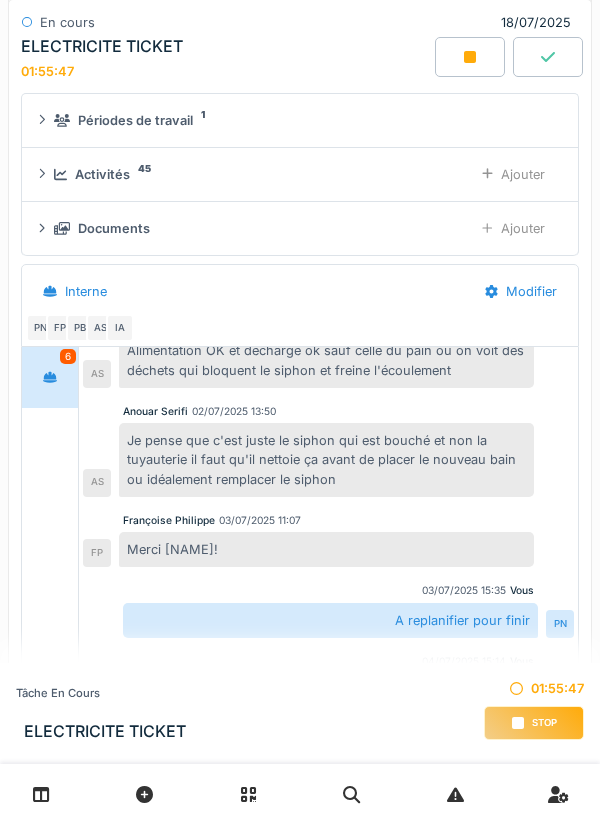 scroll, scrollTop: 1187, scrollLeft: 0, axis: vertical 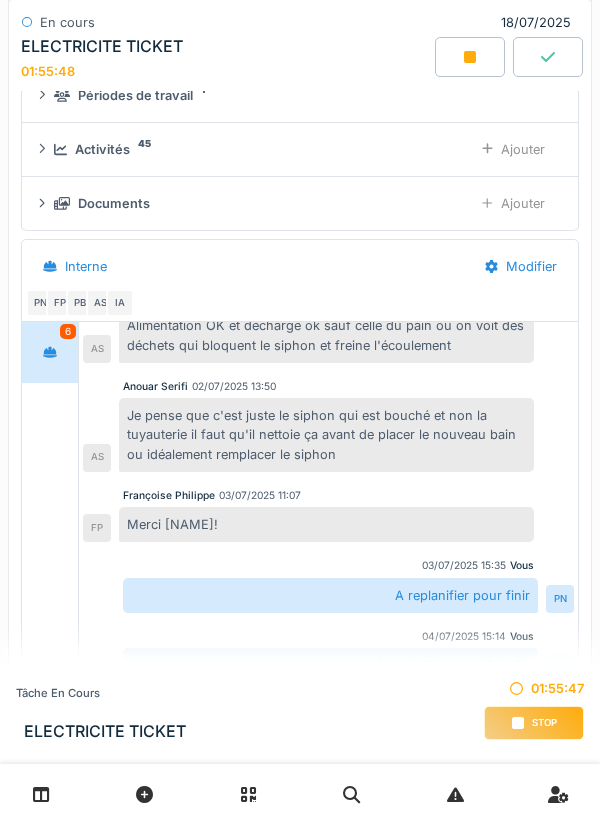 click on "Stop" at bounding box center [534, 723] 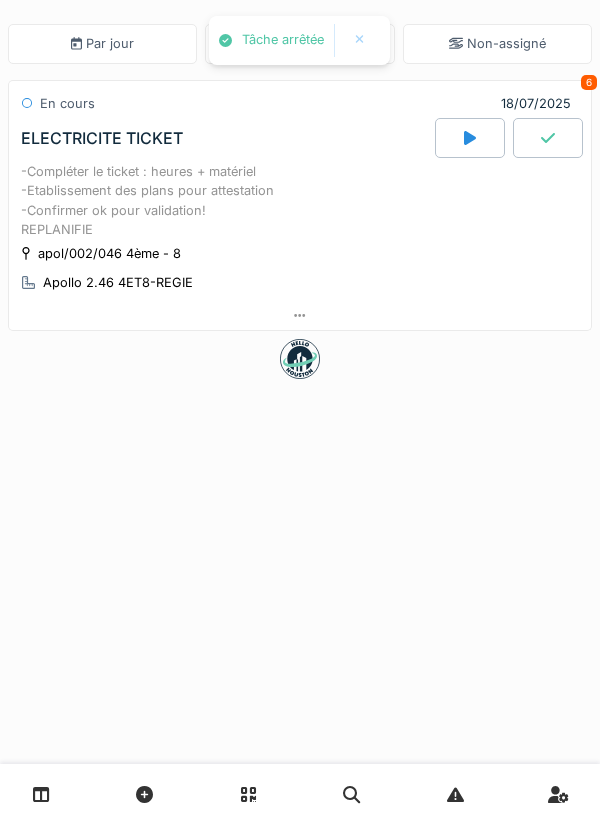 scroll, scrollTop: 0, scrollLeft: 0, axis: both 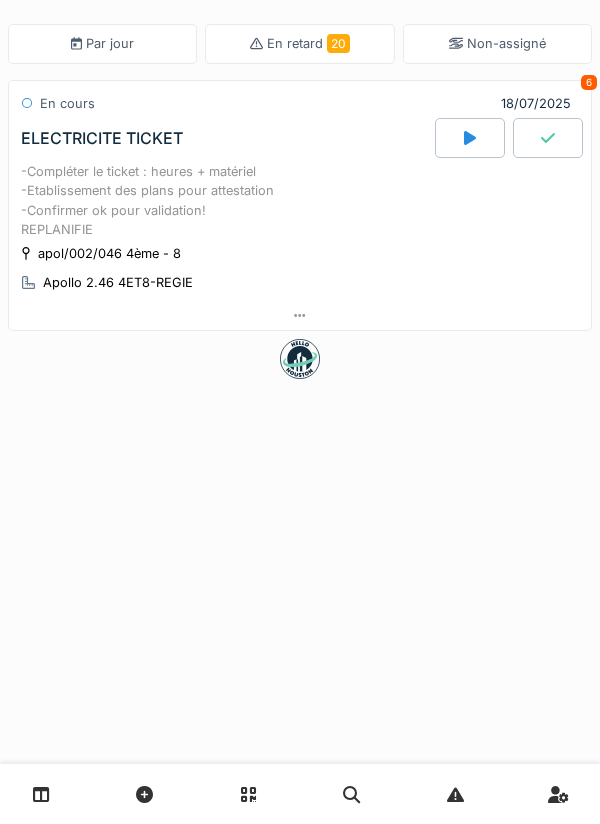 click at bounding box center (41, 794) 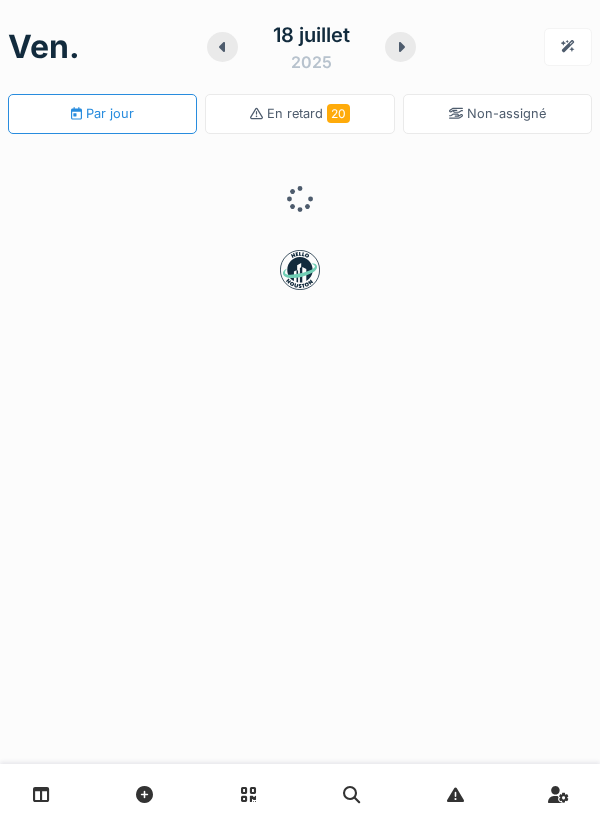 scroll, scrollTop: 0, scrollLeft: 0, axis: both 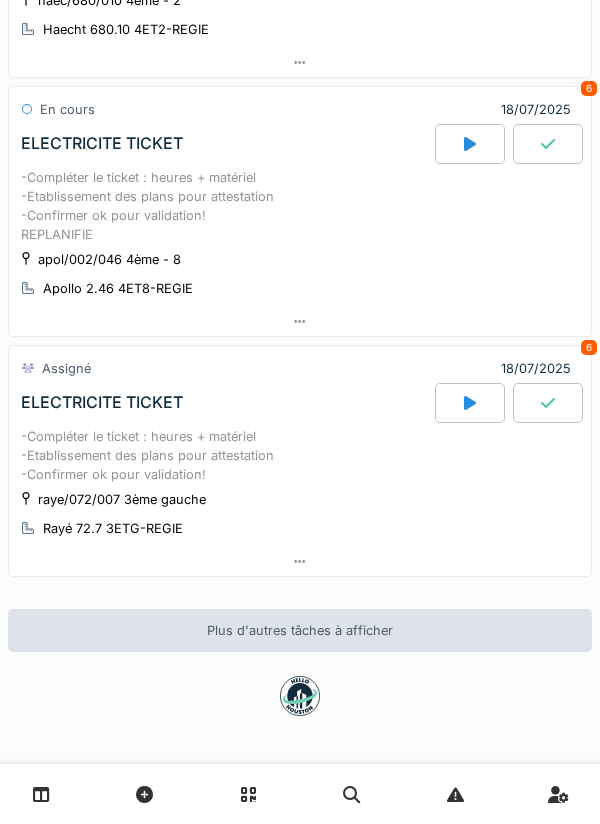 click on "-Compléter le ticket : heures + matériel
-Etablissement des plans pour attestation
-Confirmer ok pour validation!" at bounding box center [300, 456] 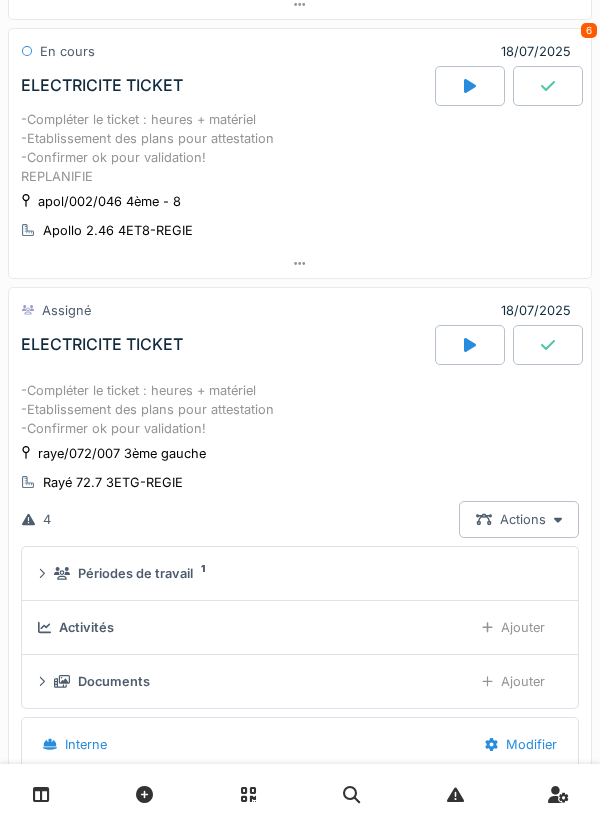 scroll, scrollTop: 1191, scrollLeft: 0, axis: vertical 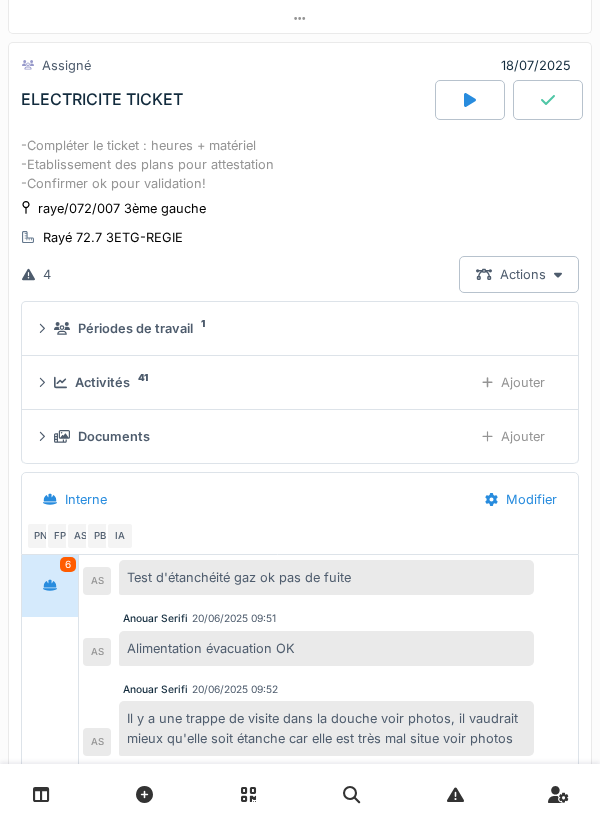click on "Ajouter" at bounding box center (513, 436) 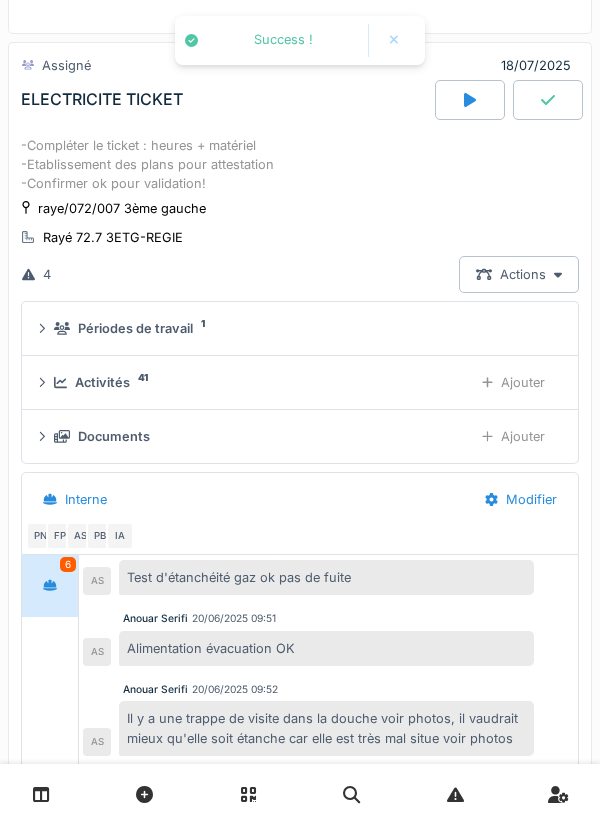 click on "Ajouter" at bounding box center [513, 436] 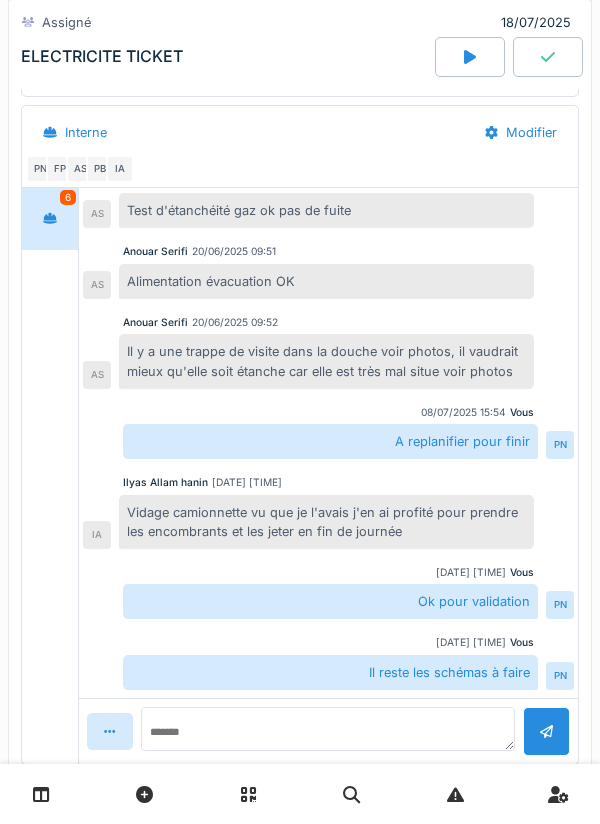 scroll, scrollTop: 1563, scrollLeft: 0, axis: vertical 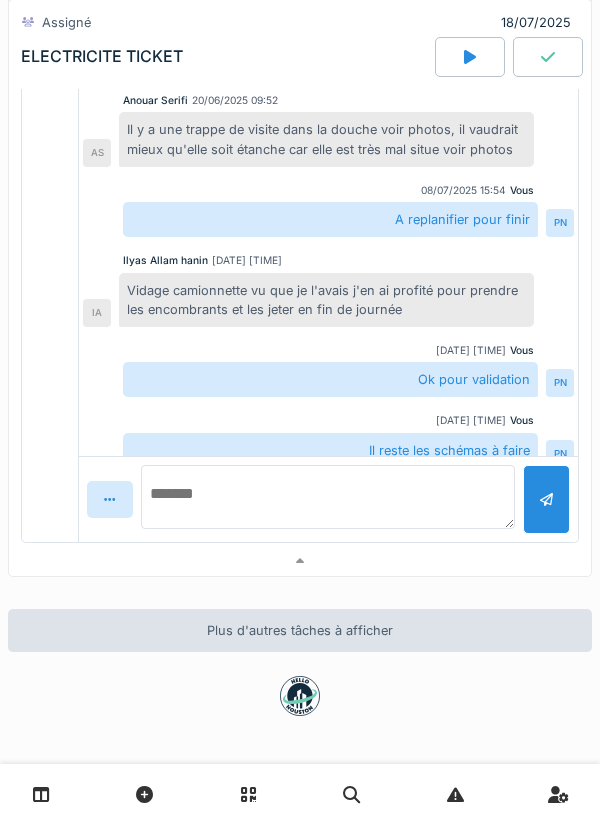 click at bounding box center (328, 497) 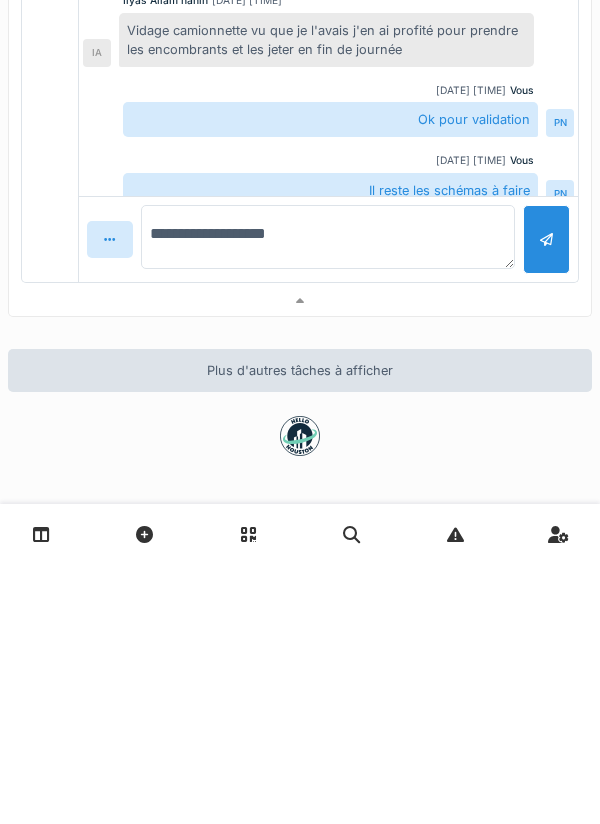 type on "**********" 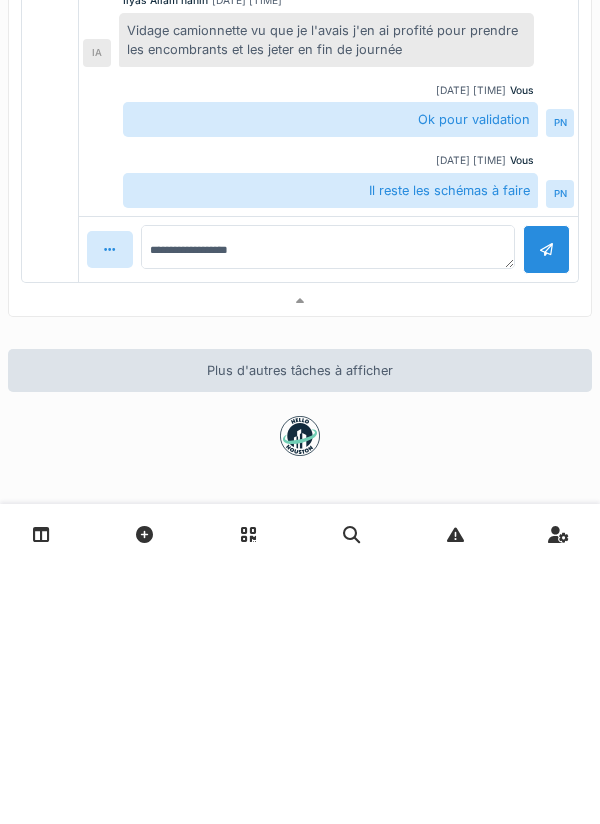 click at bounding box center [546, 509] 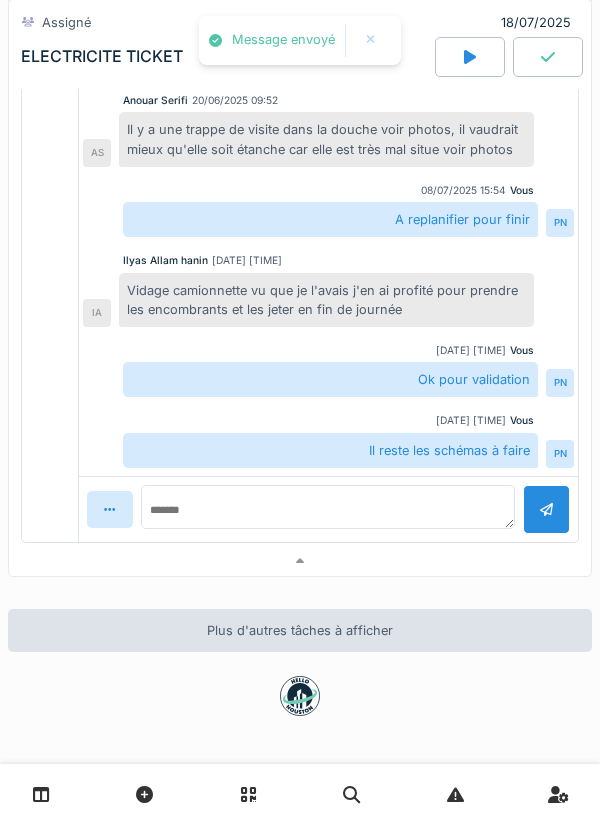 scroll, scrollTop: 325, scrollLeft: 0, axis: vertical 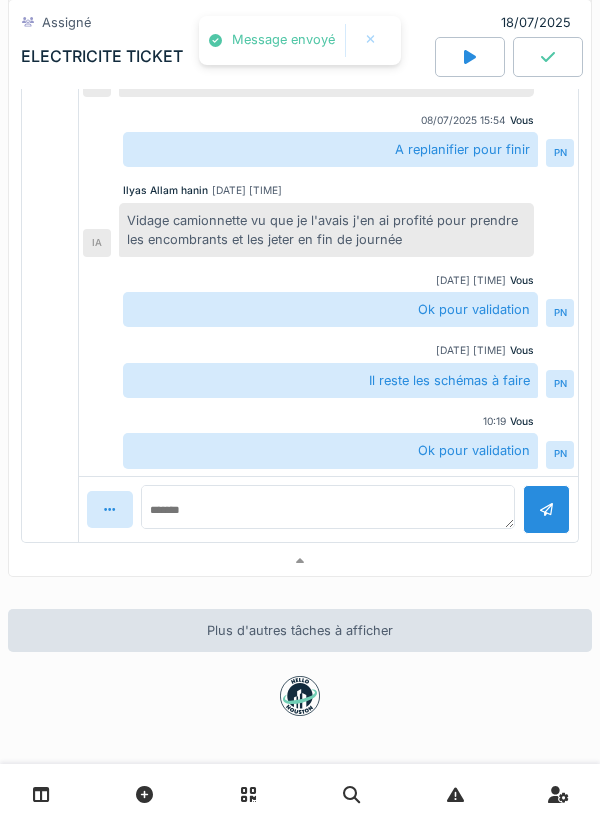 click at bounding box center [41, 794] 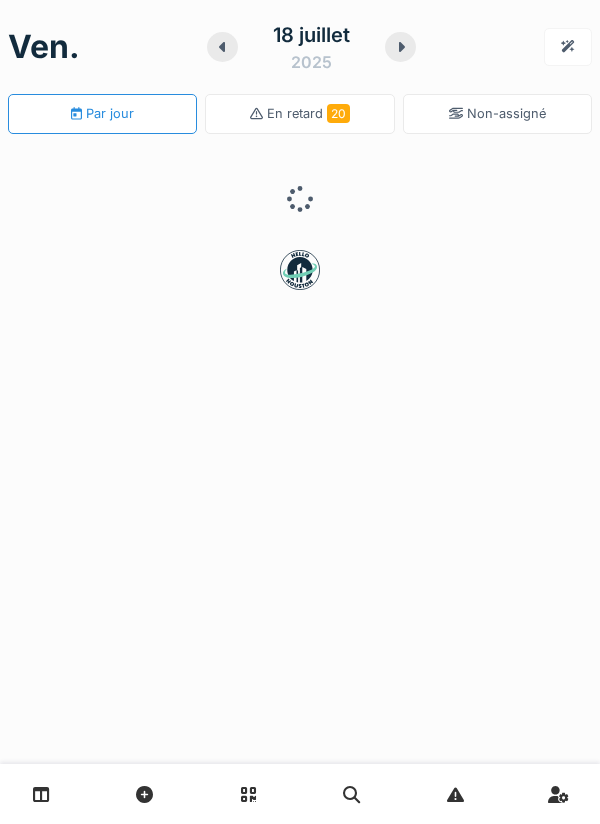 scroll, scrollTop: 0, scrollLeft: 0, axis: both 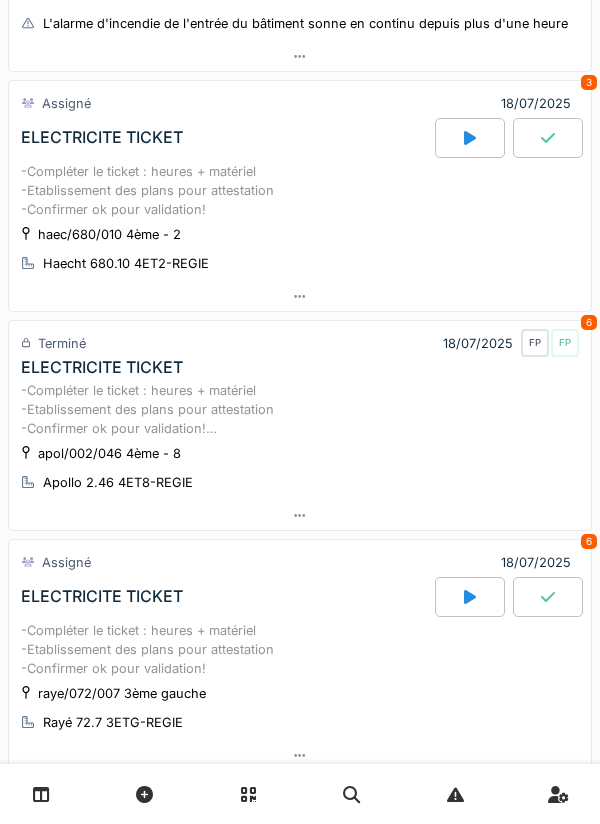 click on "-Compléter le ticket : heures + matériel
-Etablissement des plans pour attestation
-Confirmer ok pour validation!
REPLANIFIE" at bounding box center (300, 410) 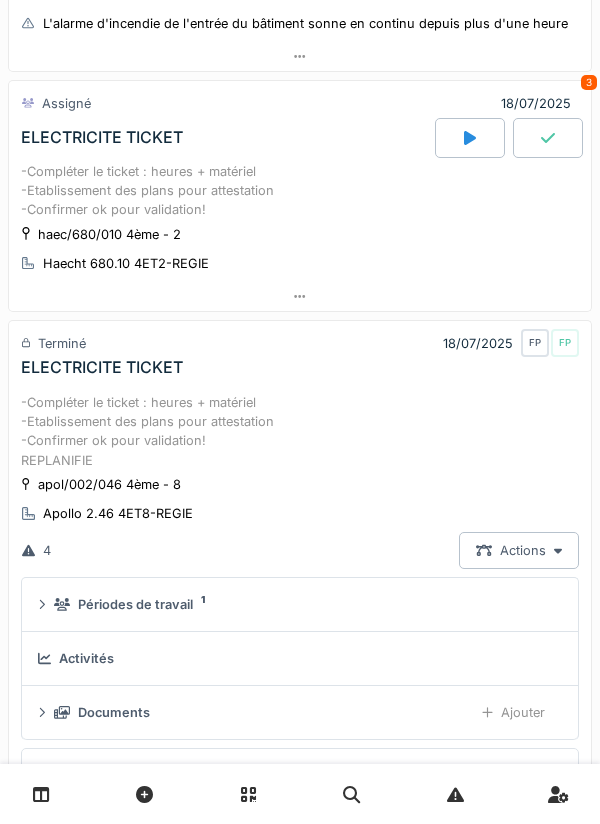 scroll, scrollTop: 921, scrollLeft: 0, axis: vertical 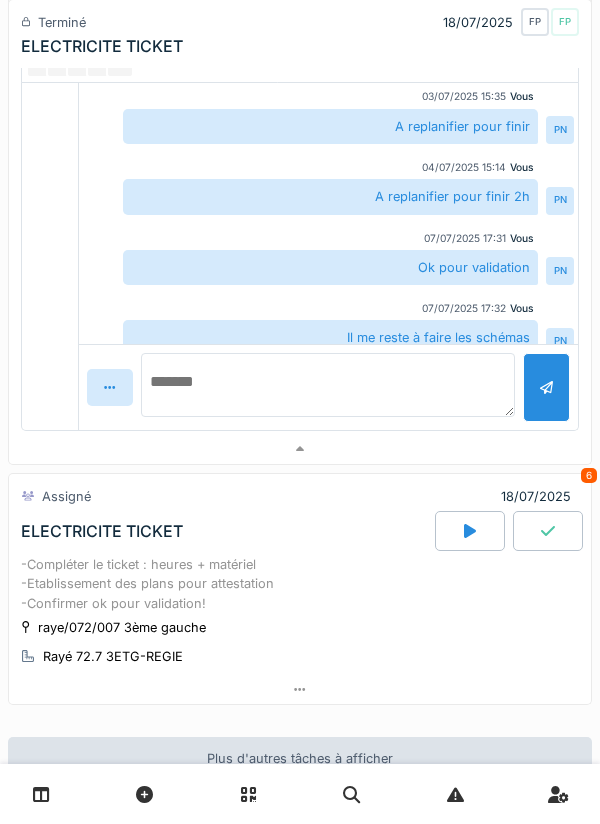 click at bounding box center (328, 385) 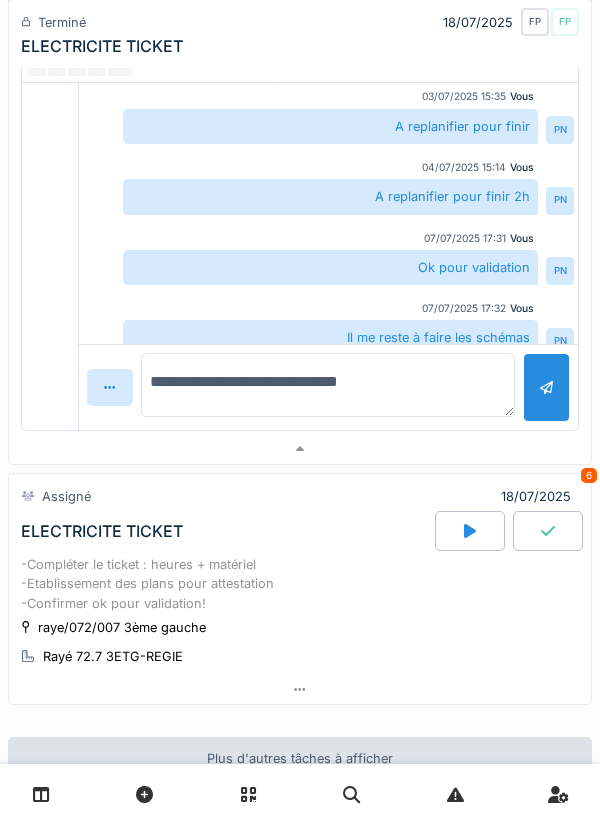 type on "**********" 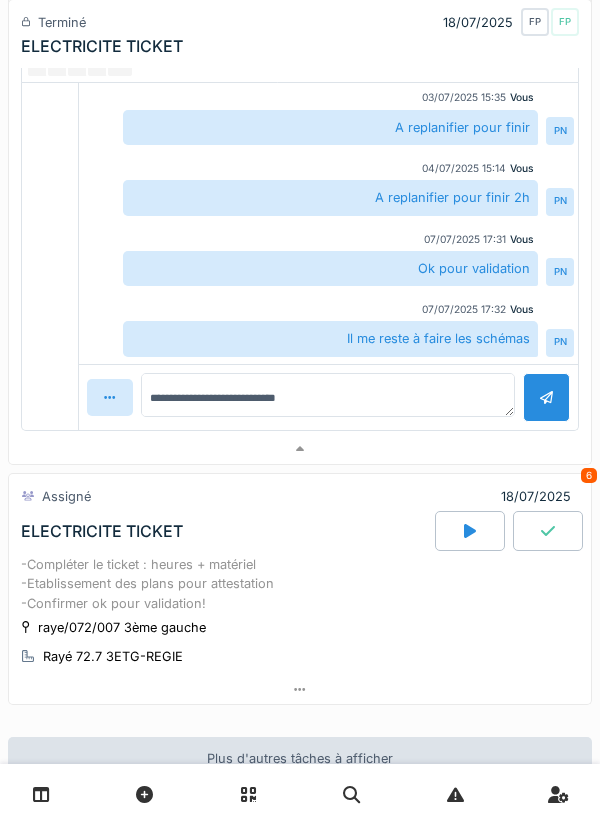 click at bounding box center [546, 397] 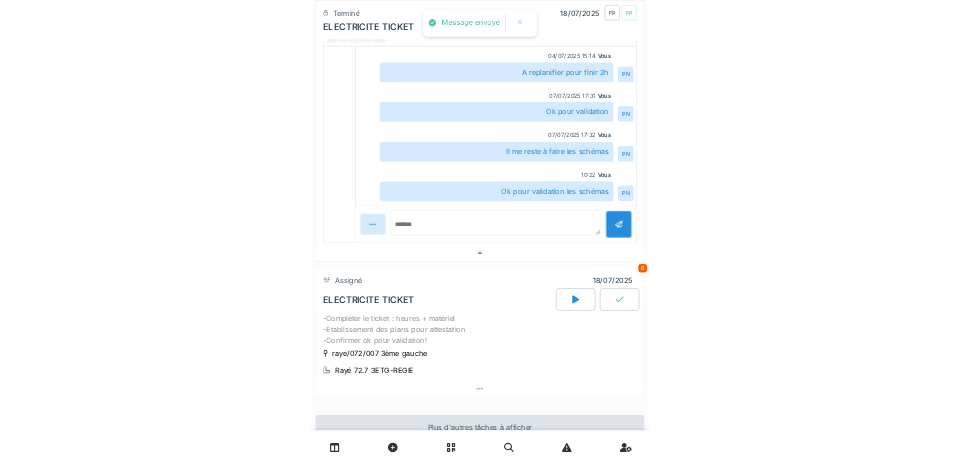 scroll, scrollTop: 325, scrollLeft: 0, axis: vertical 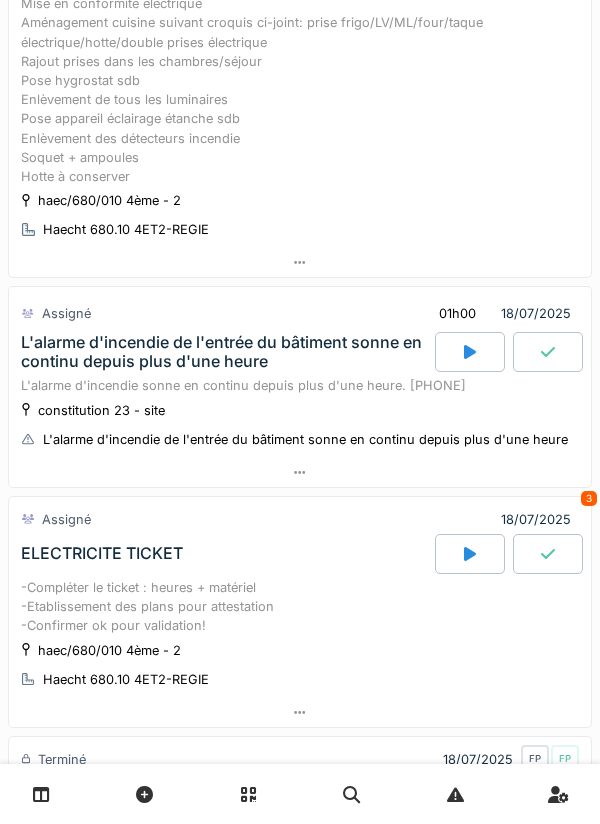 click 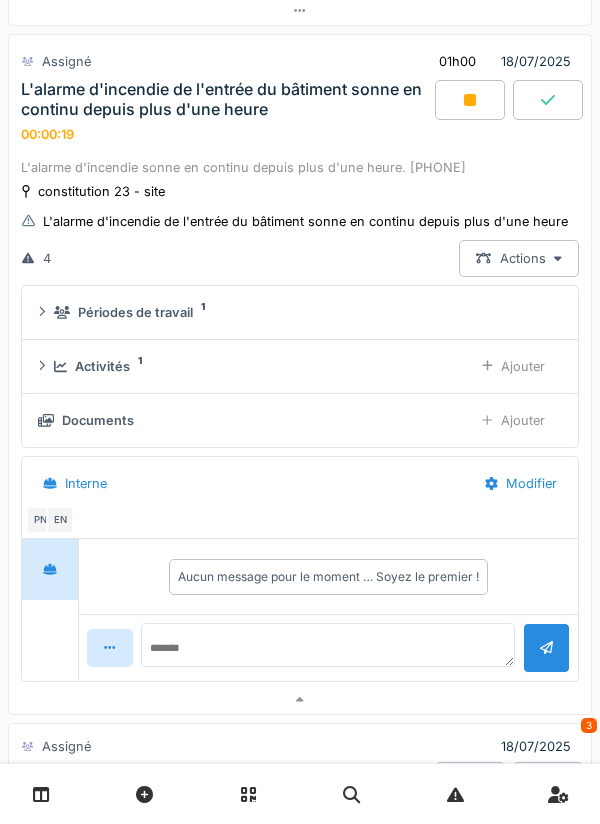 scroll, scrollTop: 482, scrollLeft: 0, axis: vertical 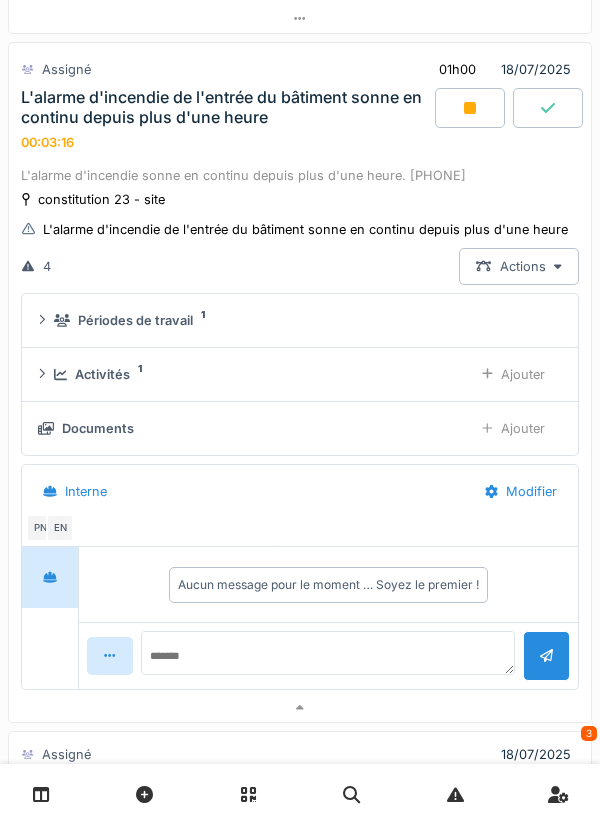 click on "Ajouter" at bounding box center [513, 428] 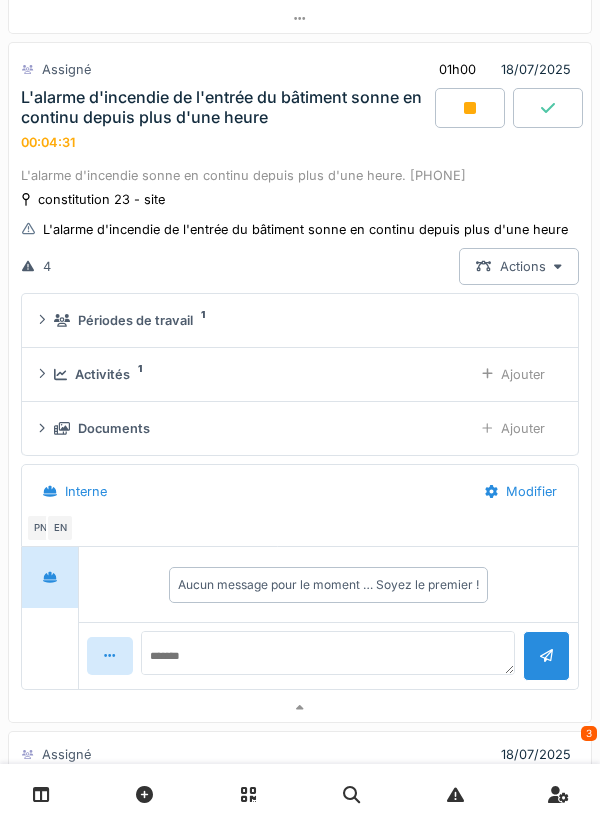 click on "Ajouter" at bounding box center [513, 428] 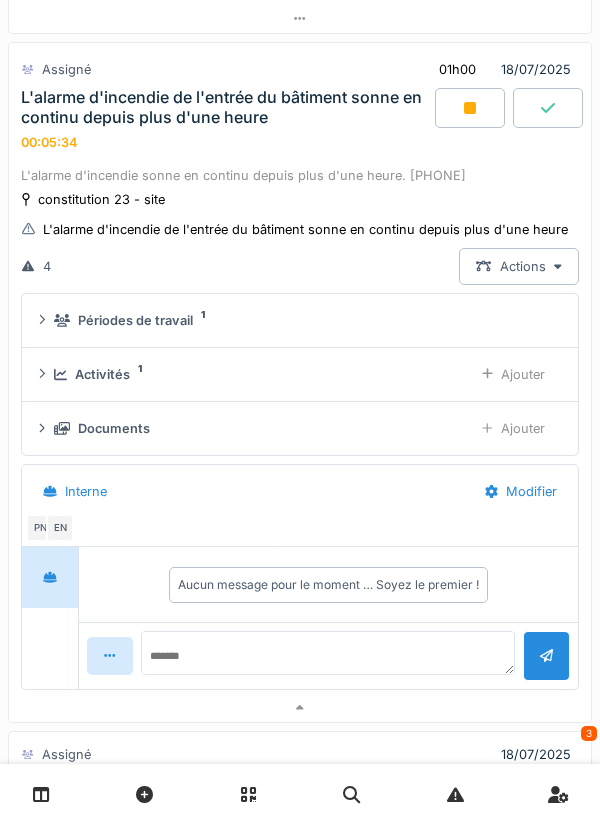 click on "Ajouter" at bounding box center [513, 428] 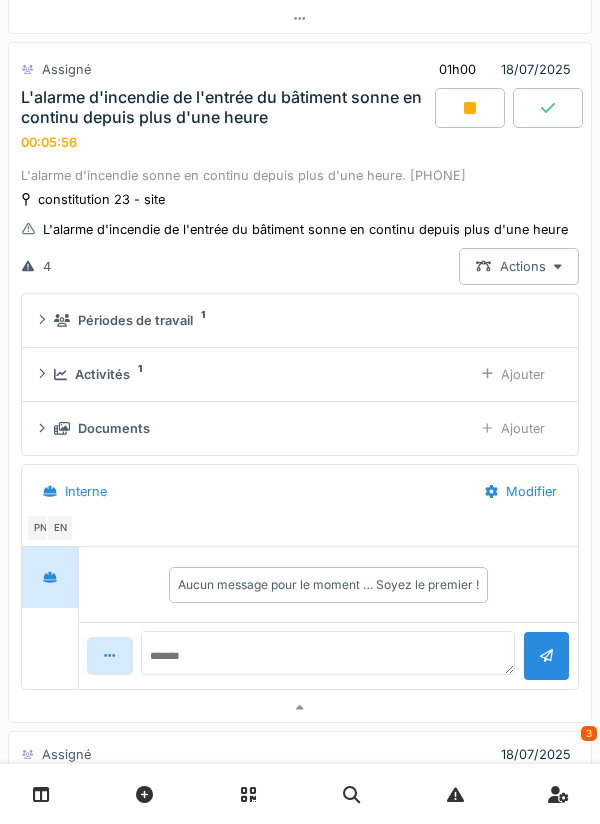 click on "Ajouter" at bounding box center (513, 428) 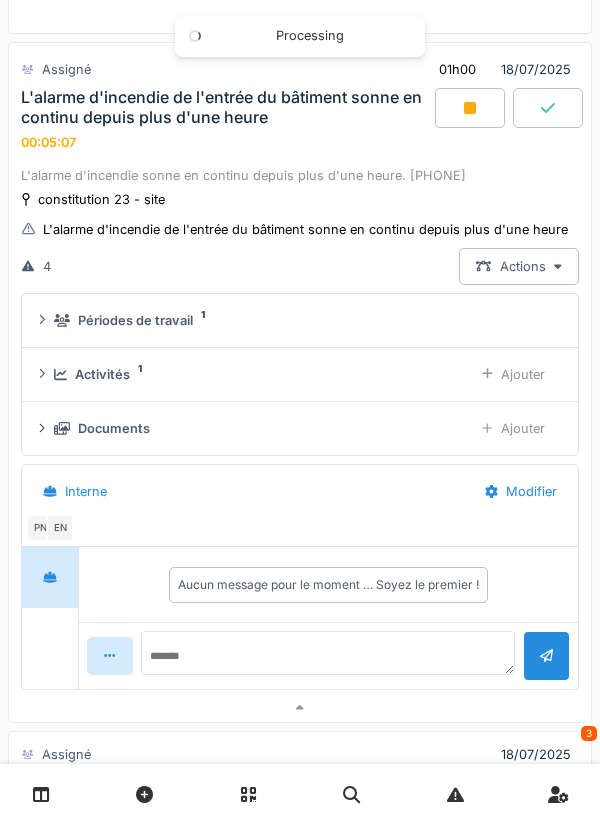 click on "Ajouter" at bounding box center [513, 428] 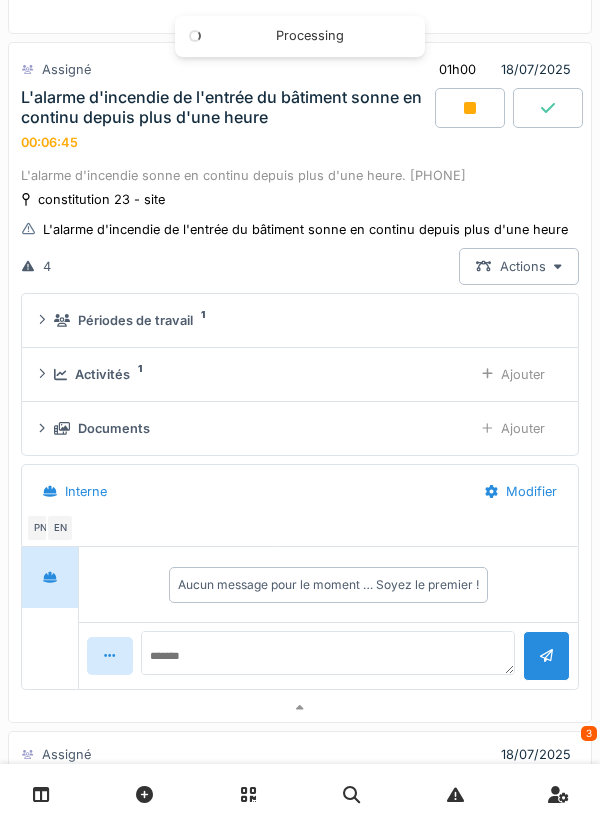 click on "Ajouter" at bounding box center [513, 428] 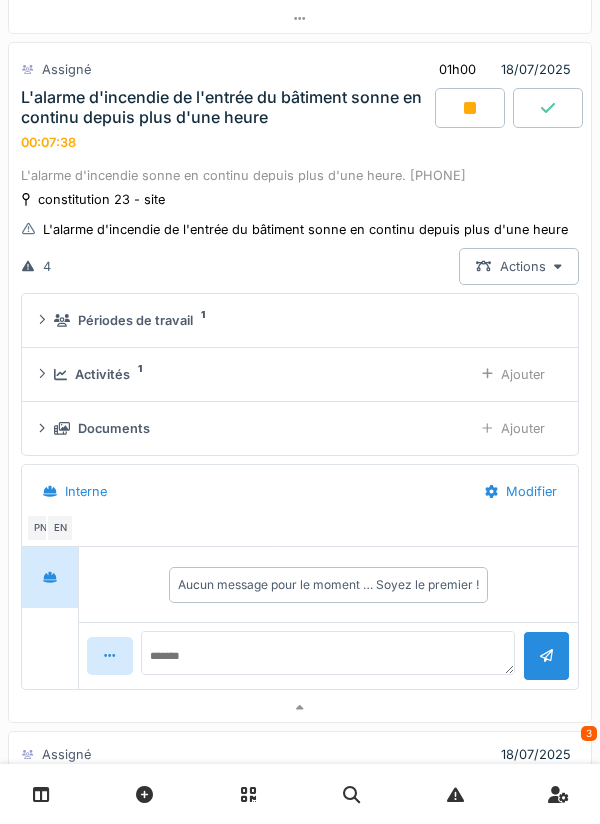 click on "Ajouter" at bounding box center (513, 428) 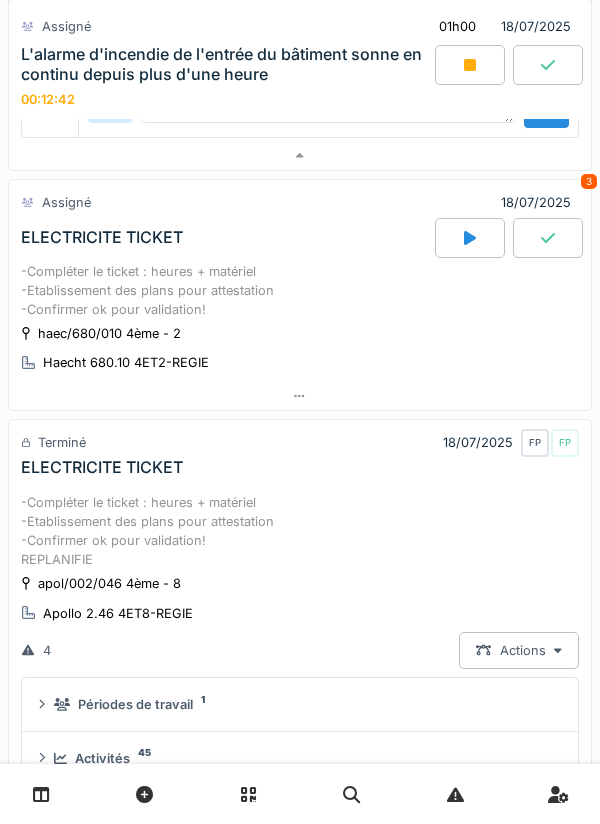 scroll, scrollTop: 798, scrollLeft: 0, axis: vertical 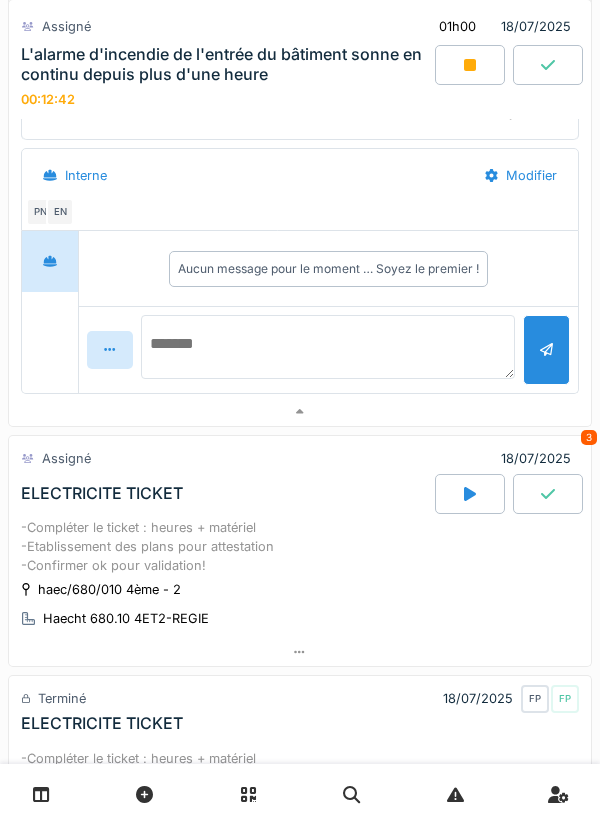 click at bounding box center (328, 347) 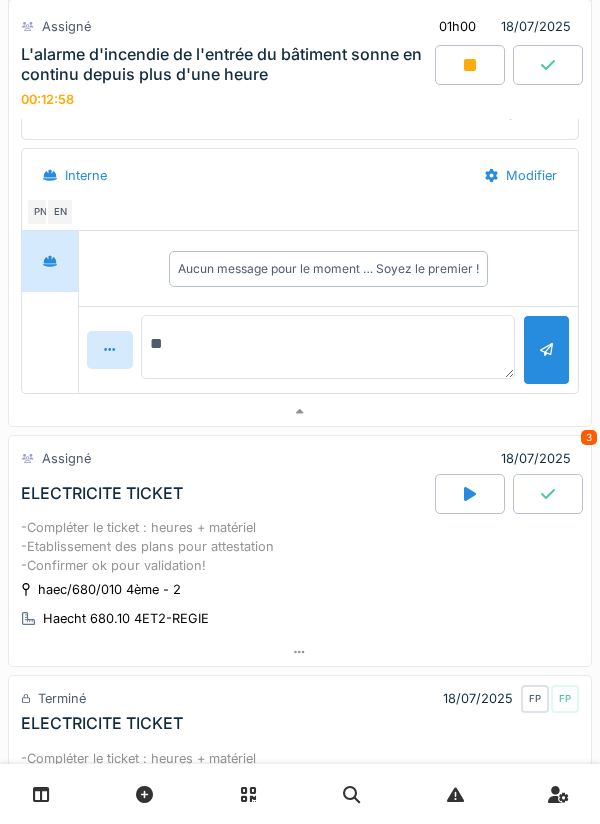 type on "*" 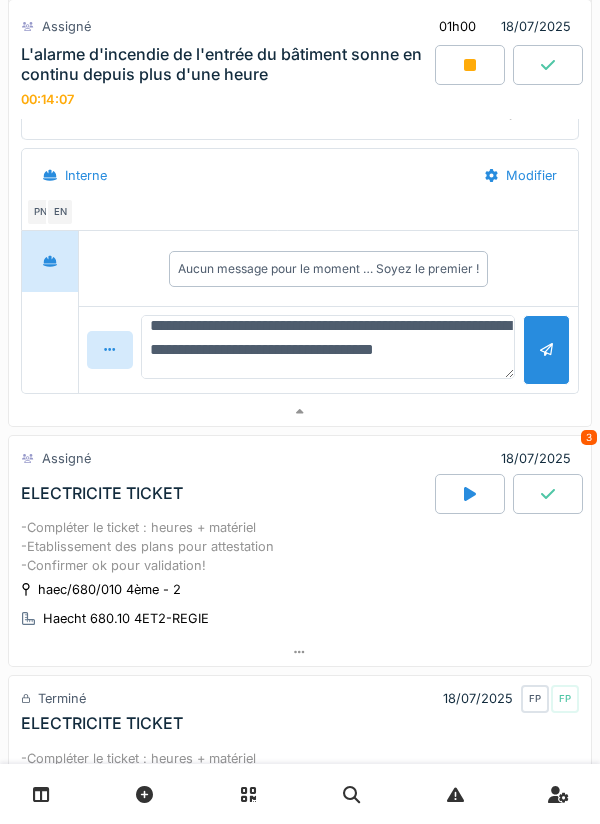 scroll, scrollTop: 24, scrollLeft: 0, axis: vertical 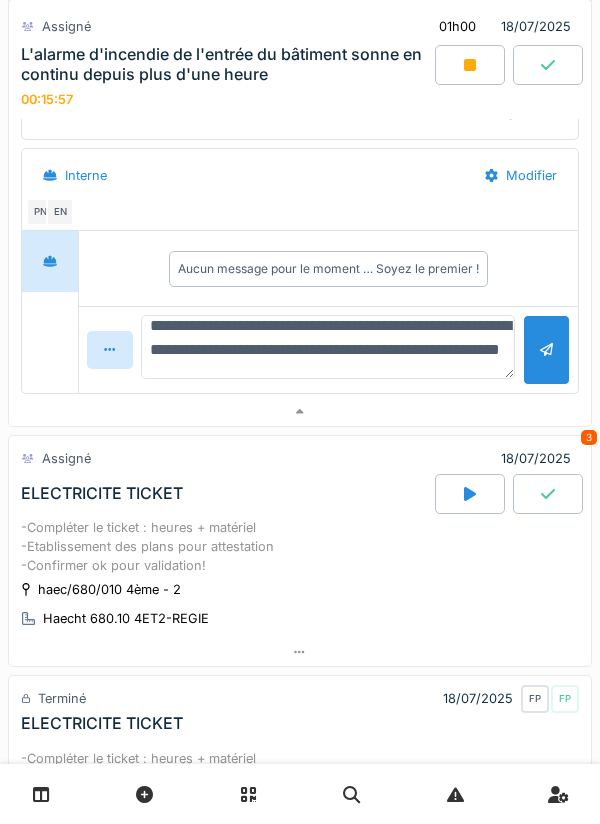 click on "**********" at bounding box center (328, 347) 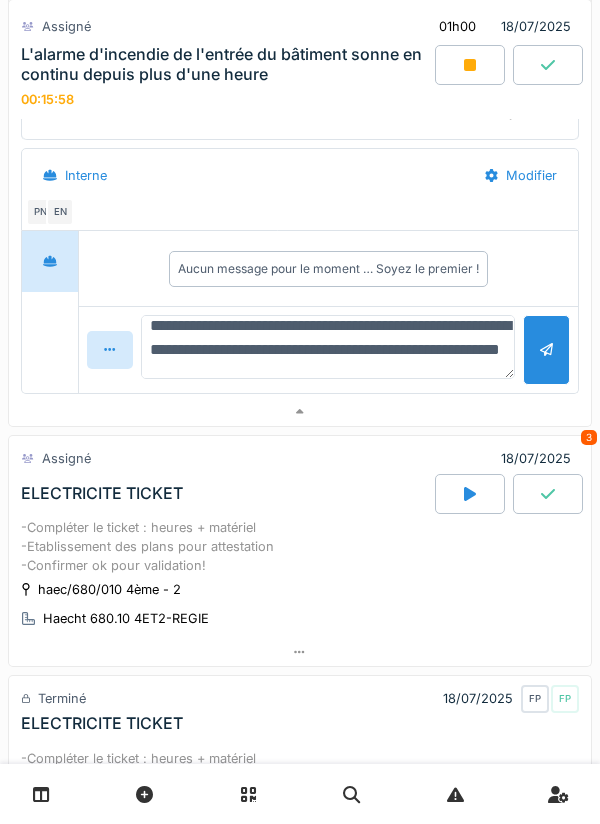 click on "**********" at bounding box center (328, 347) 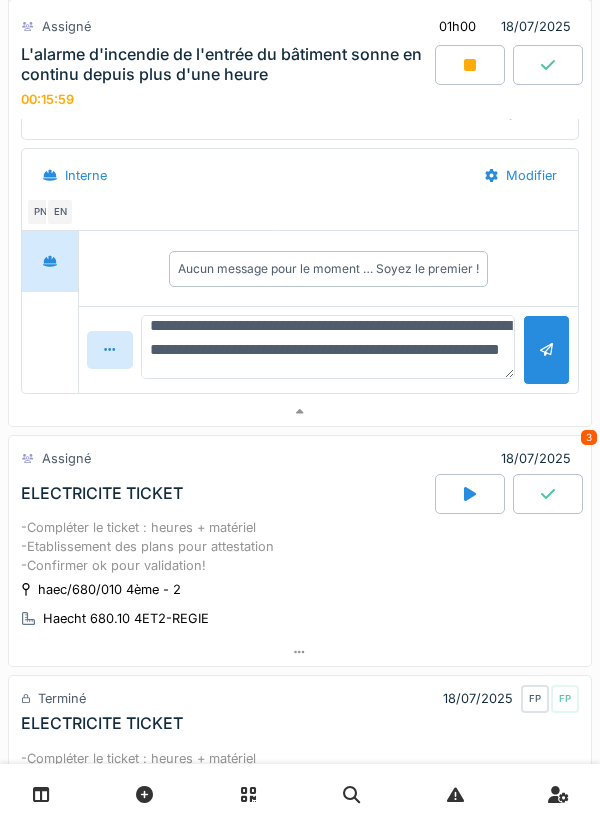 click on "**********" at bounding box center [328, 347] 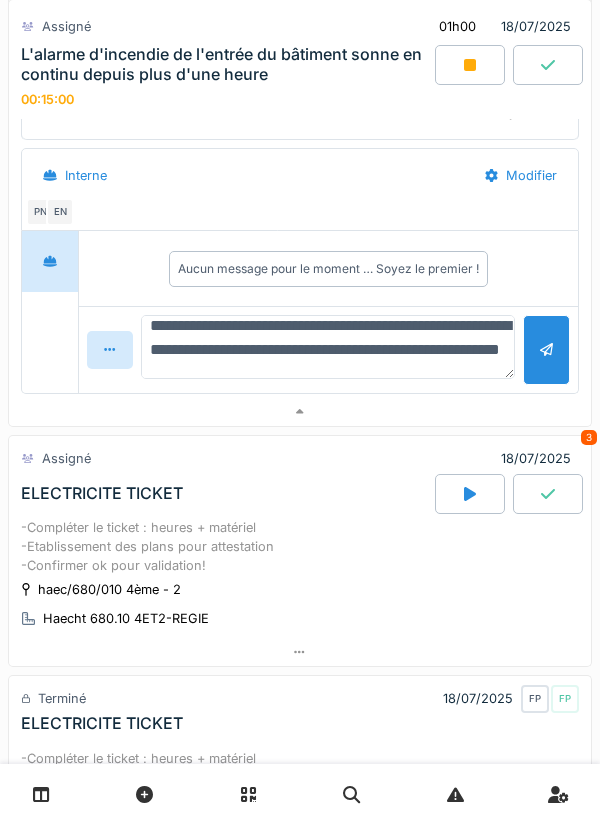 click on "**********" at bounding box center (328, 347) 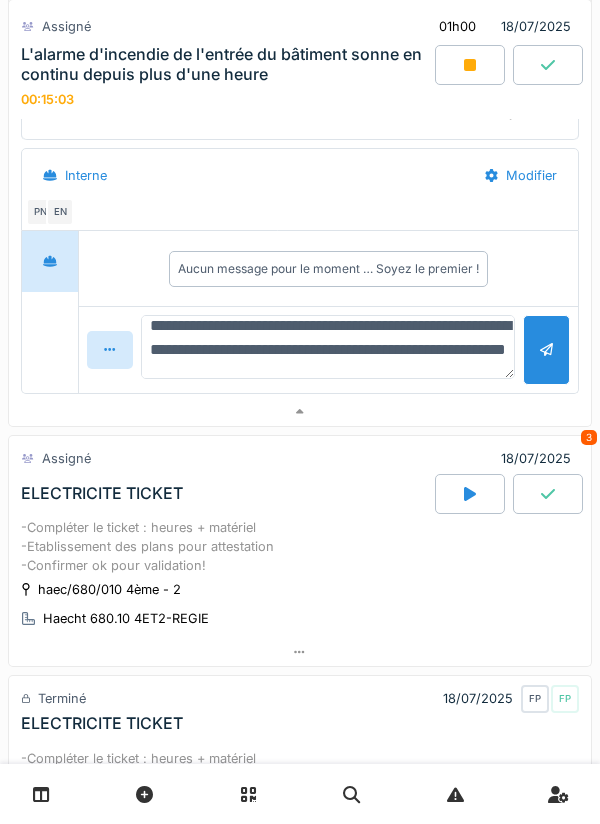 click on "**********" at bounding box center (328, 347) 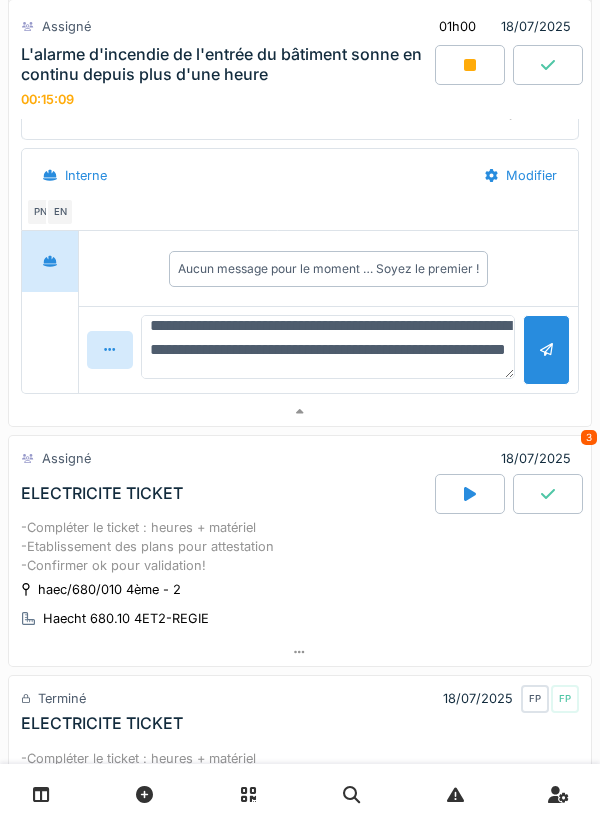 click on "**********" at bounding box center (328, 347) 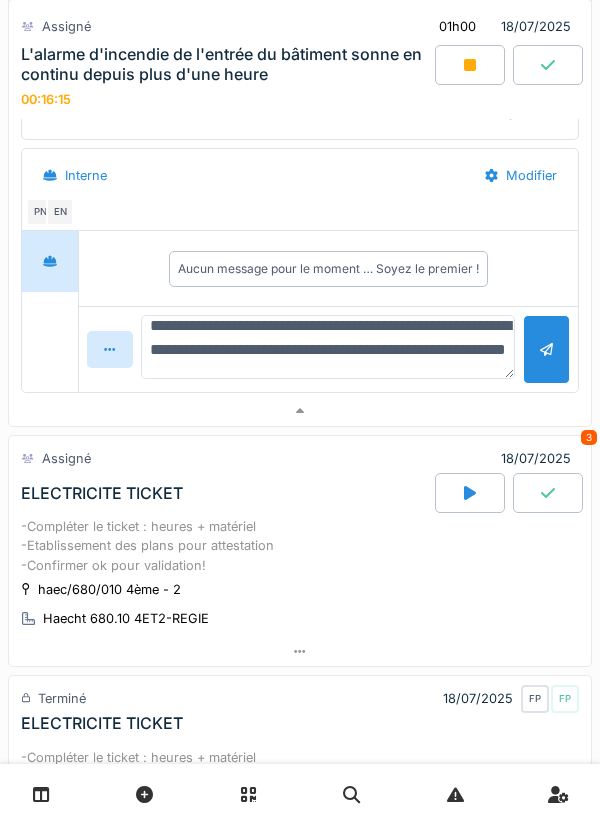 scroll, scrollTop: 22, scrollLeft: 0, axis: vertical 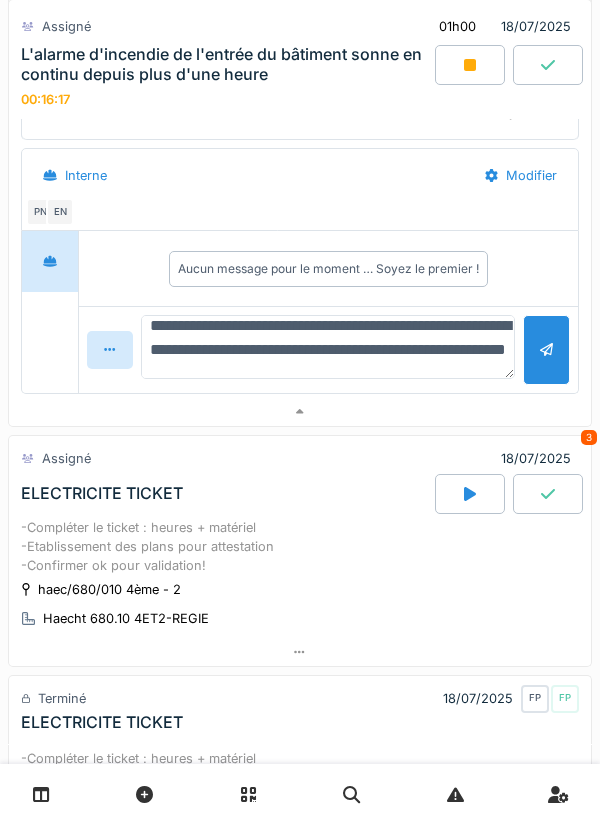 click on "**********" at bounding box center [328, 347] 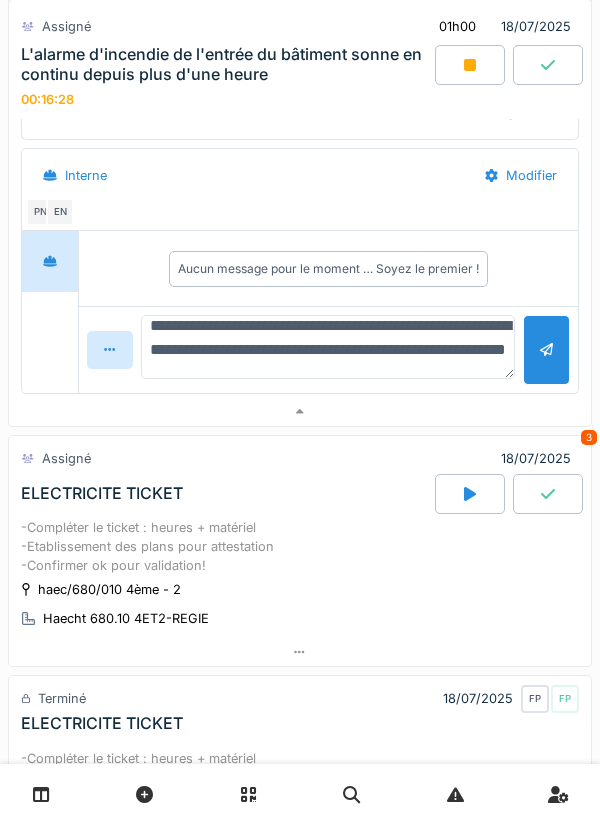 click on "**********" at bounding box center [328, 347] 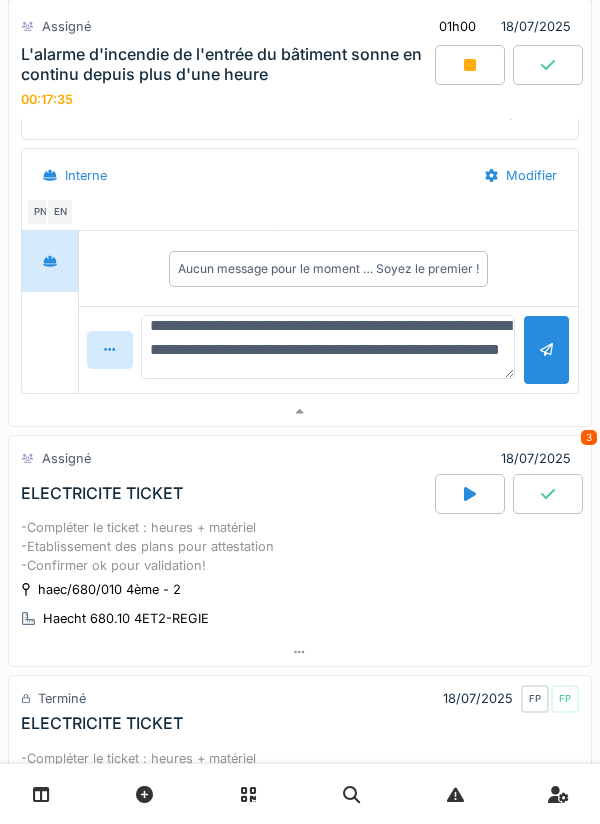 click on "**********" at bounding box center [328, 347] 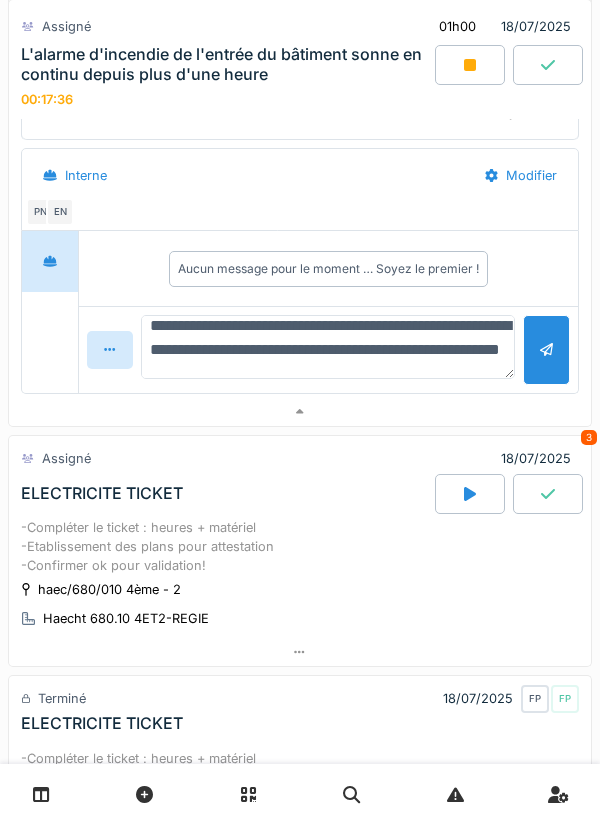 click on "**********" at bounding box center [328, 347] 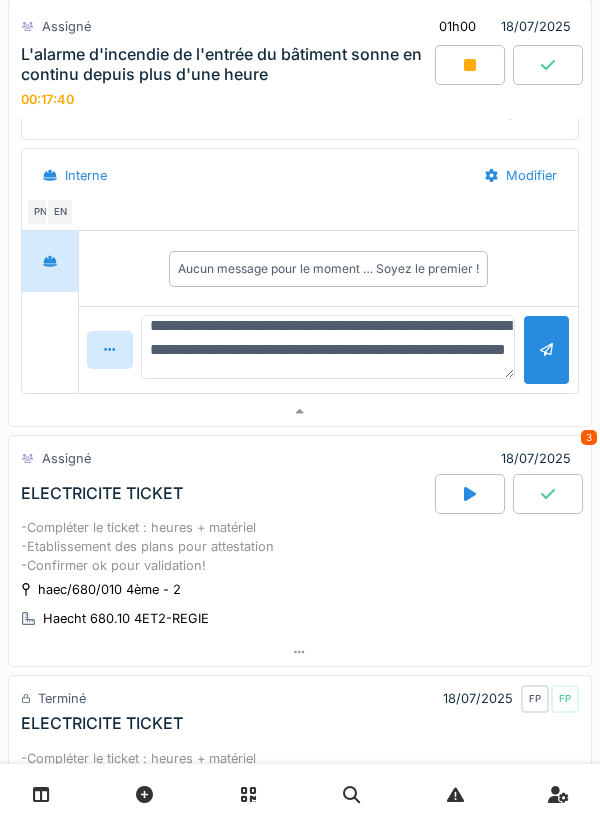 click on "**********" at bounding box center [328, 347] 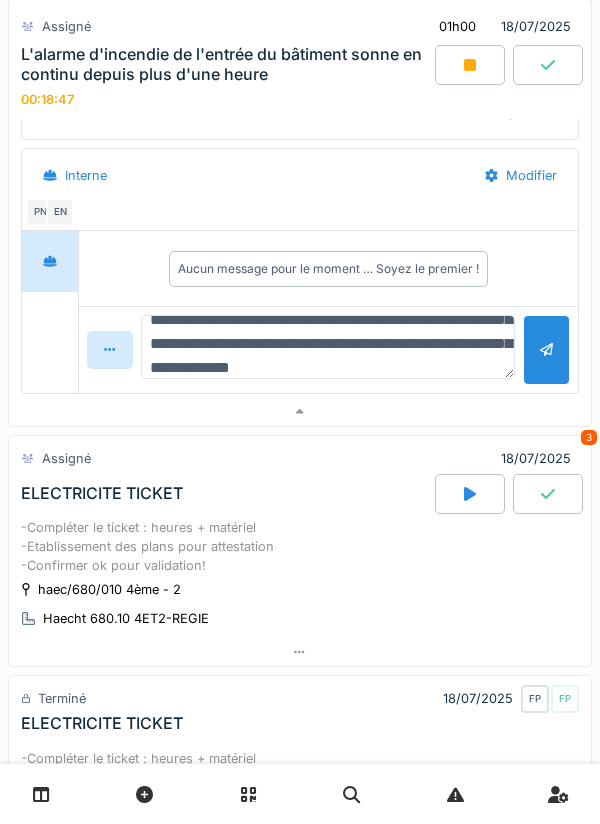 scroll, scrollTop: 72, scrollLeft: 0, axis: vertical 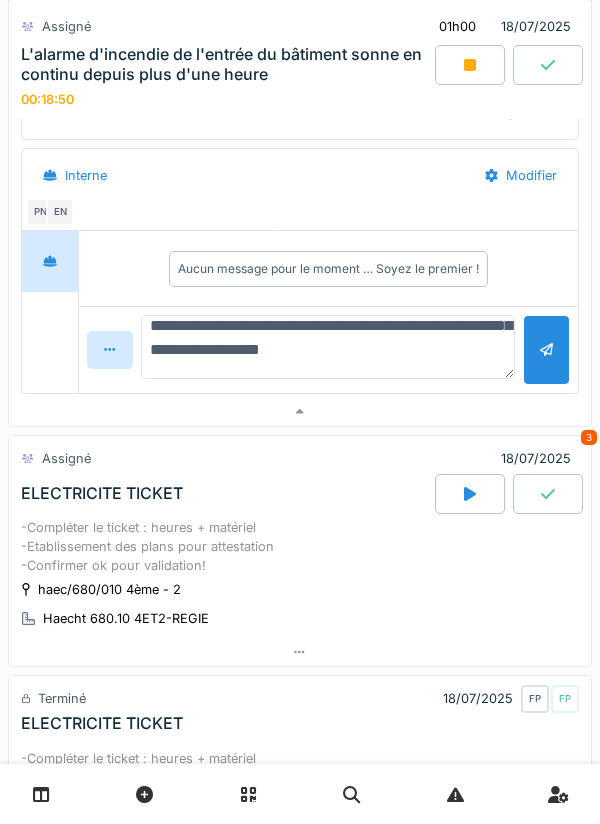type on "**********" 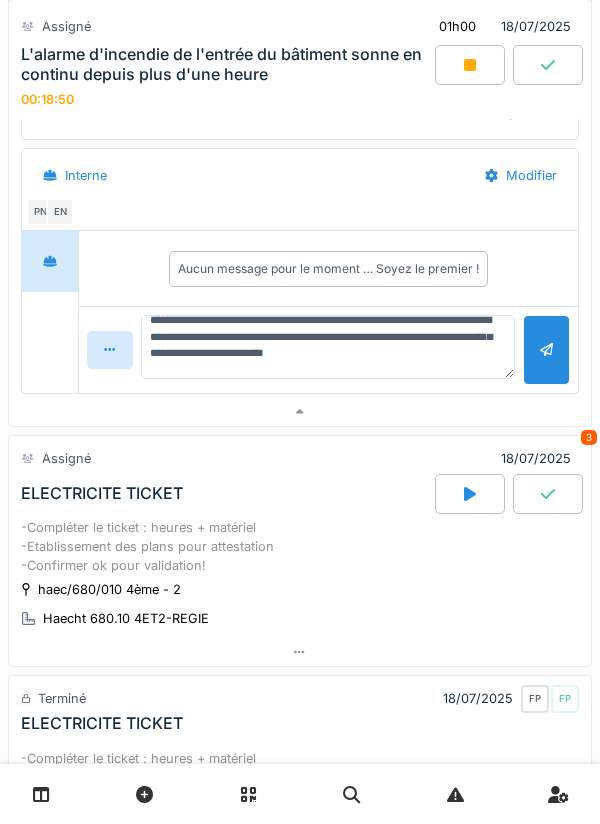 click at bounding box center [546, 349] 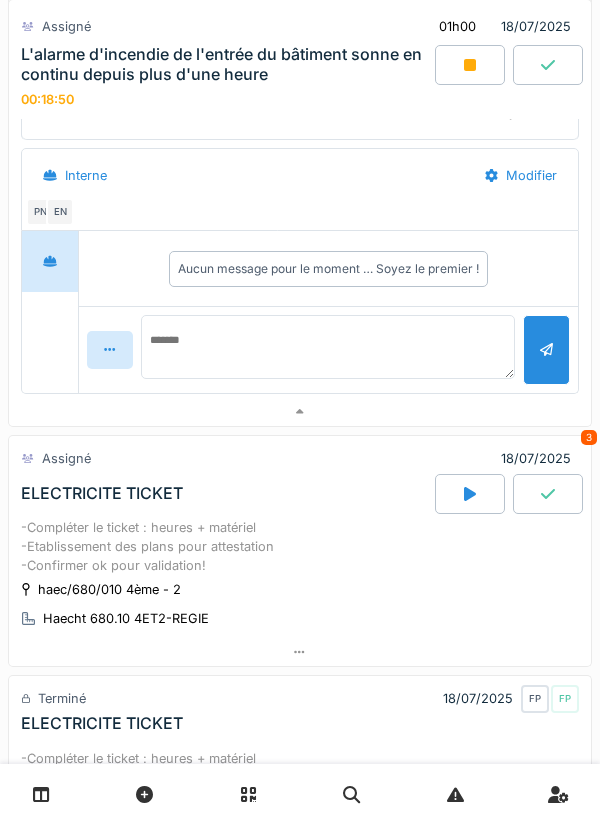 scroll, scrollTop: 0, scrollLeft: 0, axis: both 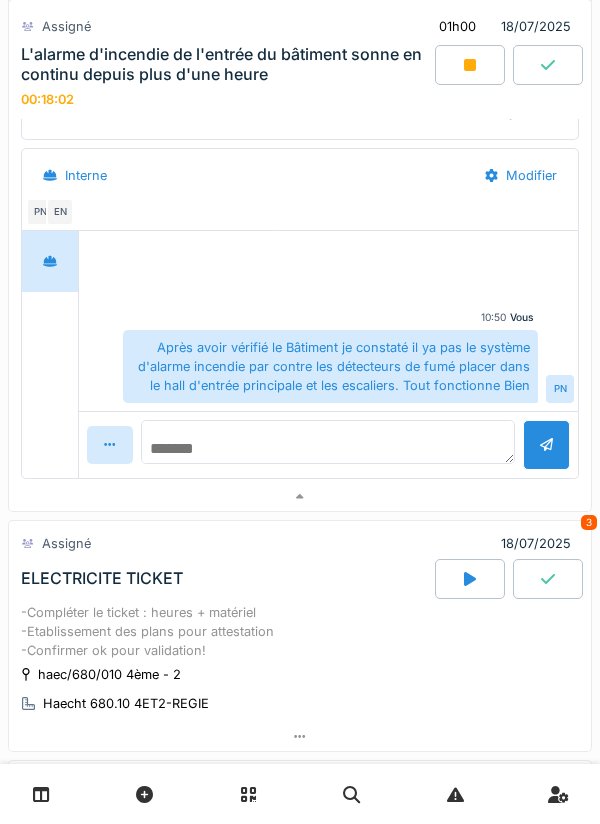 click at bounding box center (328, 442) 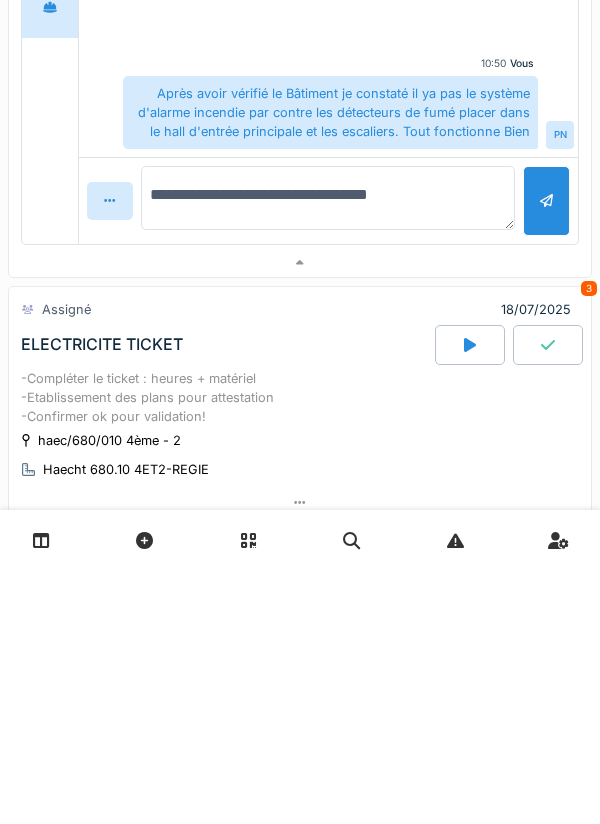 type on "**********" 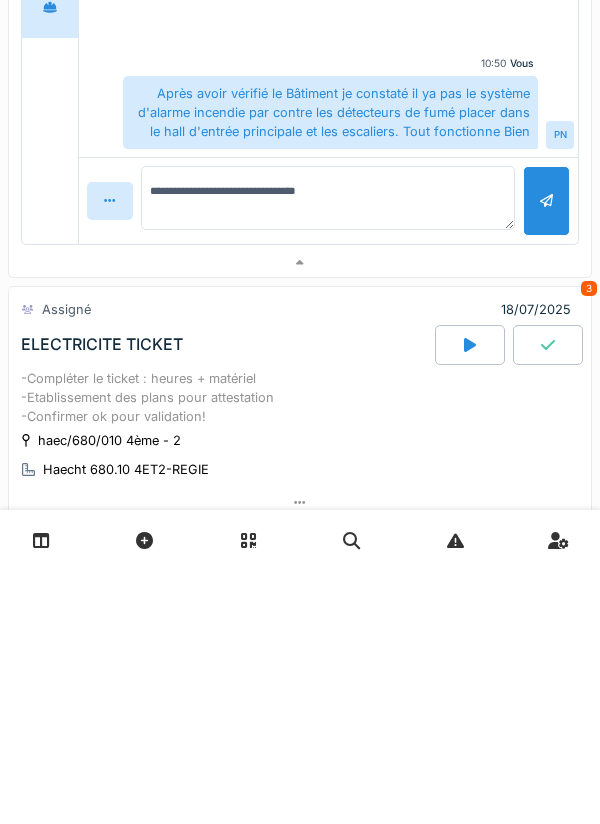 click at bounding box center [546, 454] 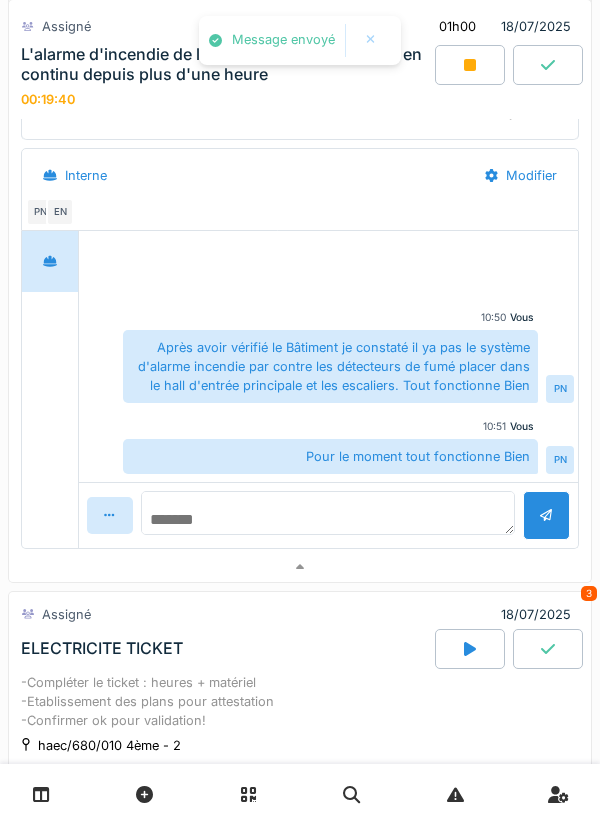 click at bounding box center [328, 513] 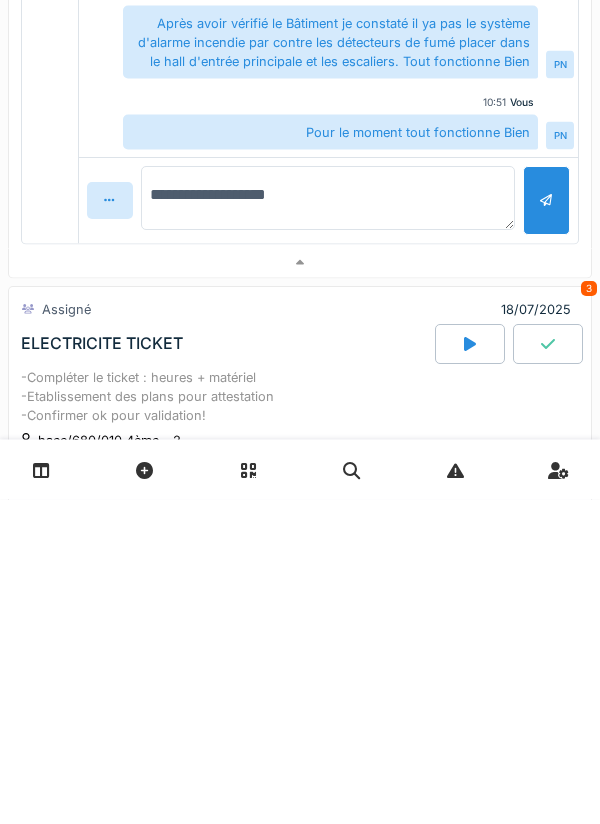 type on "**********" 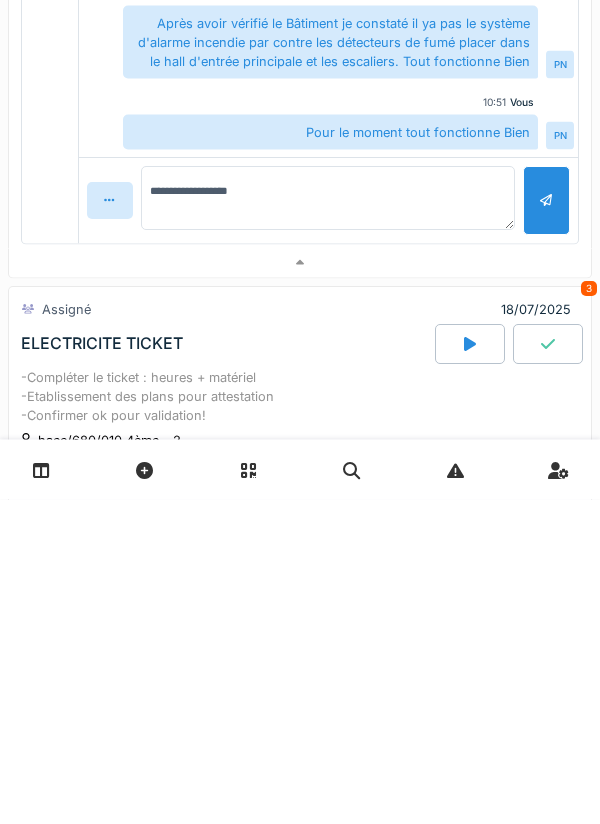 click at bounding box center [546, 525] 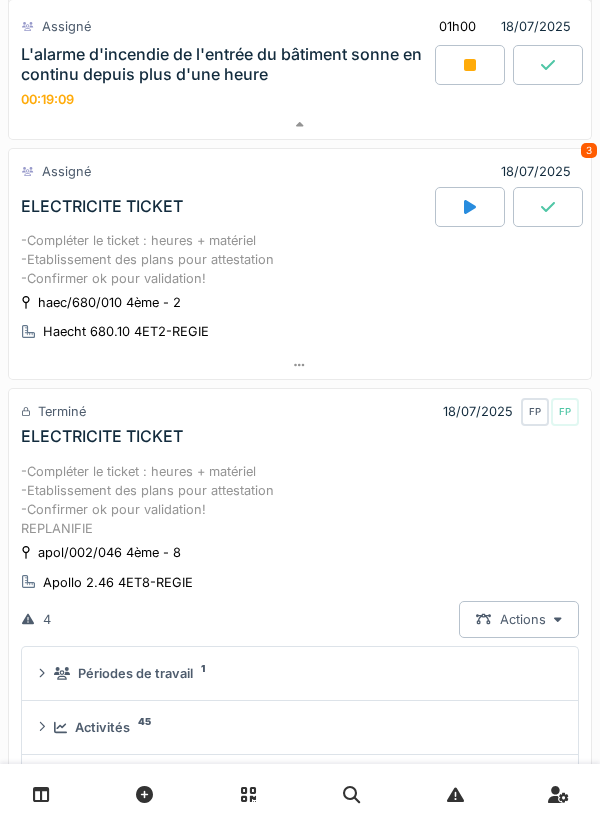 scroll, scrollTop: 1314, scrollLeft: 0, axis: vertical 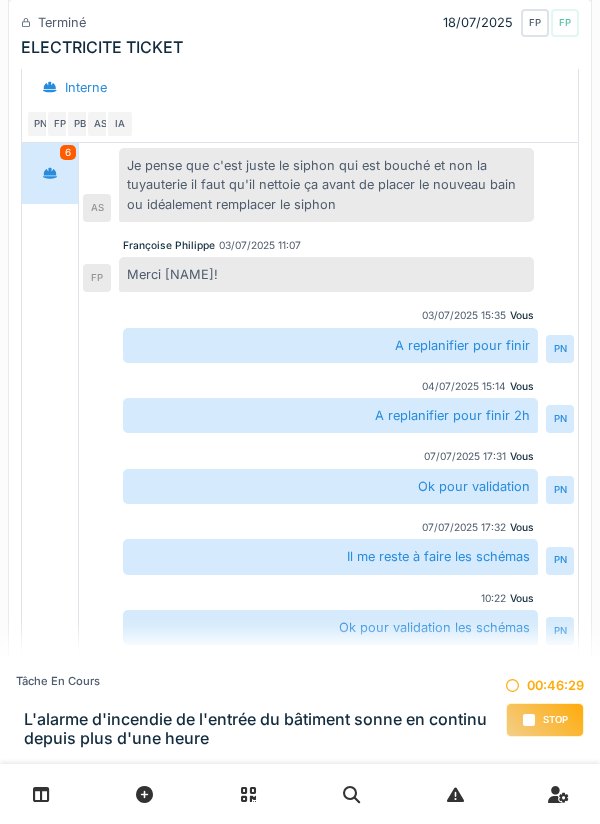 click on "Stop" at bounding box center (545, 720) 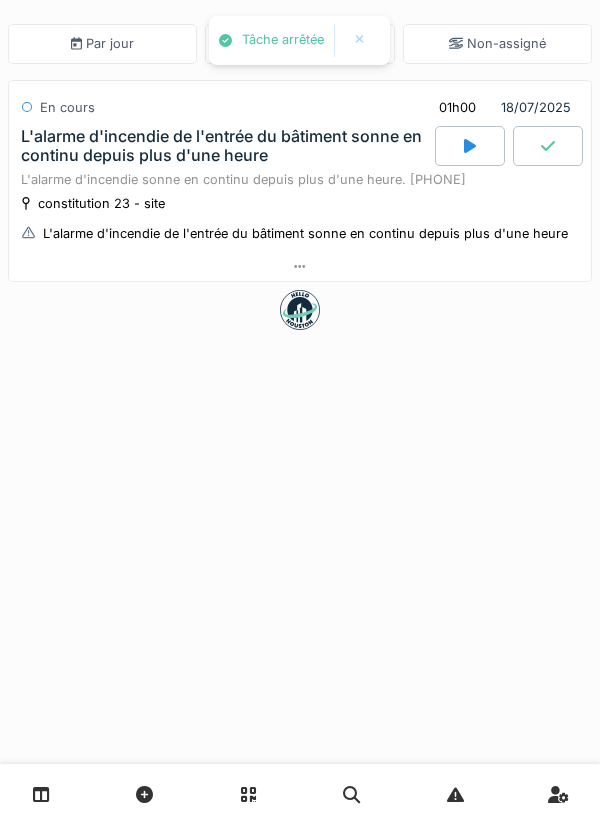 scroll, scrollTop: 0, scrollLeft: 0, axis: both 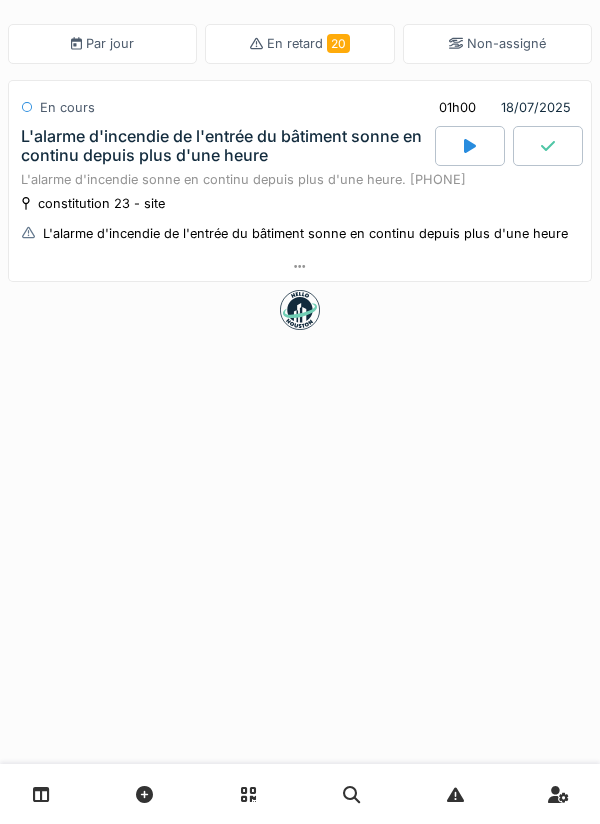 click at bounding box center (41, 794) 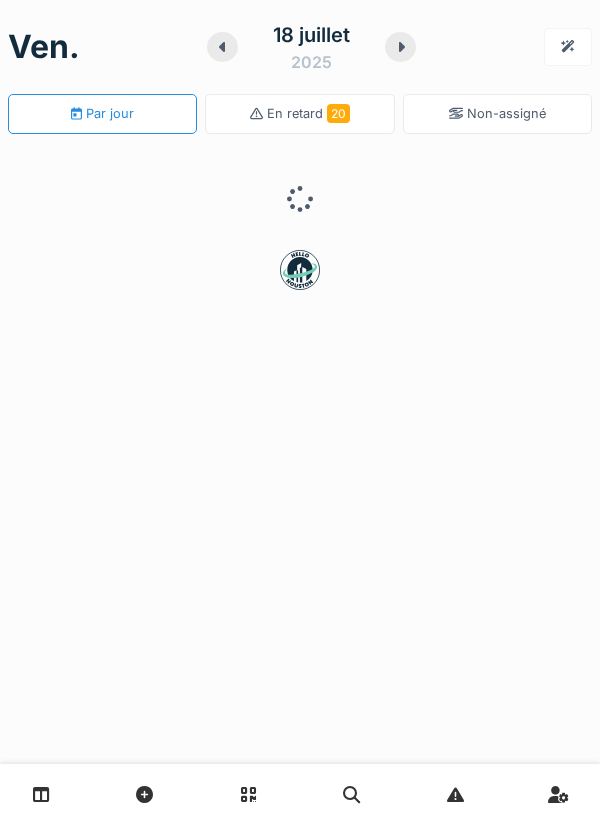 scroll, scrollTop: 0, scrollLeft: 0, axis: both 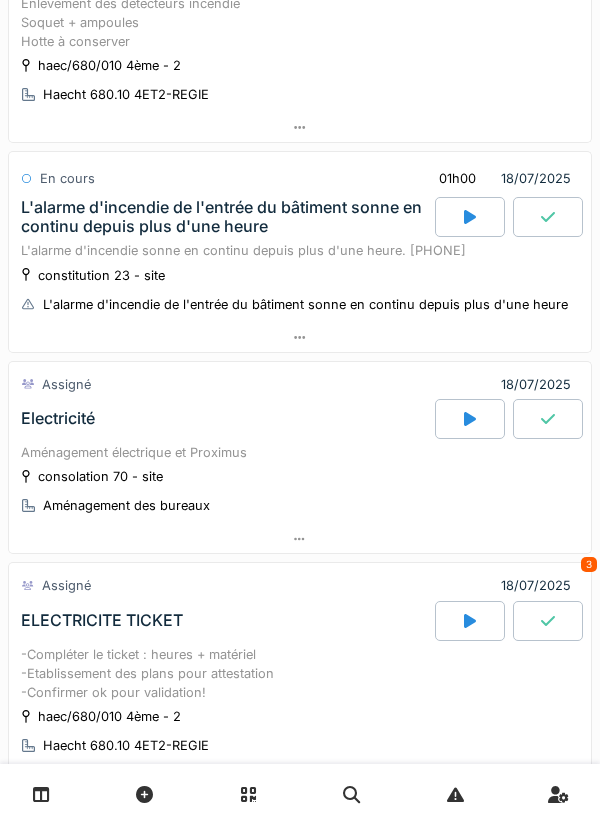 click at bounding box center (470, 419) 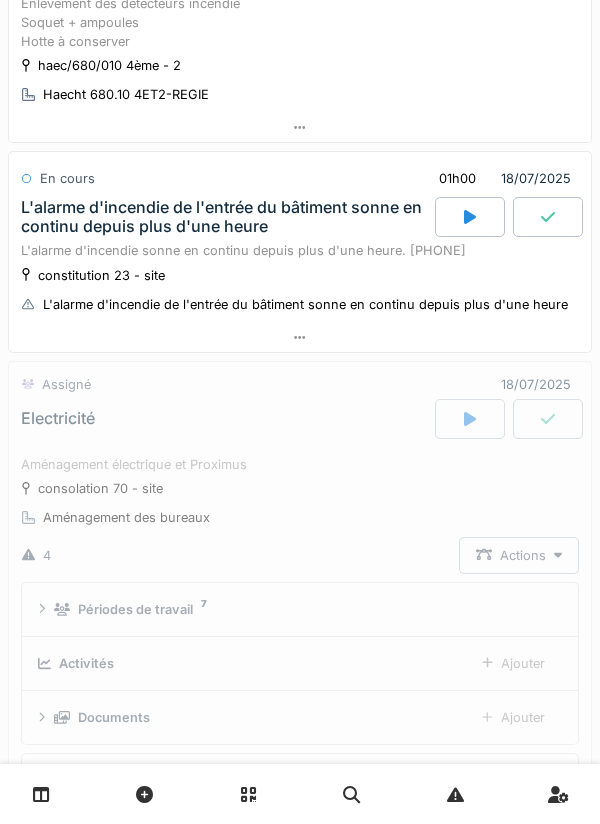 scroll, scrollTop: 692, scrollLeft: 0, axis: vertical 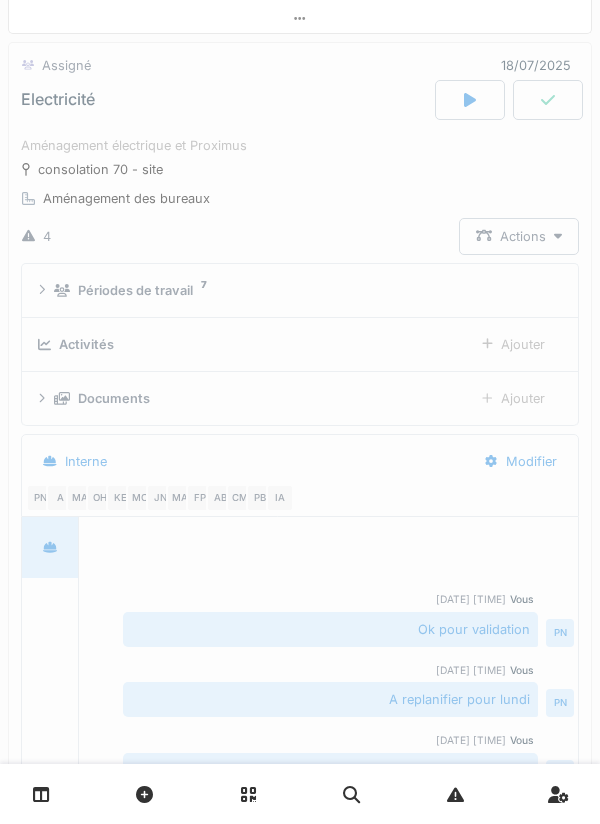 click at bounding box center (470, 100) 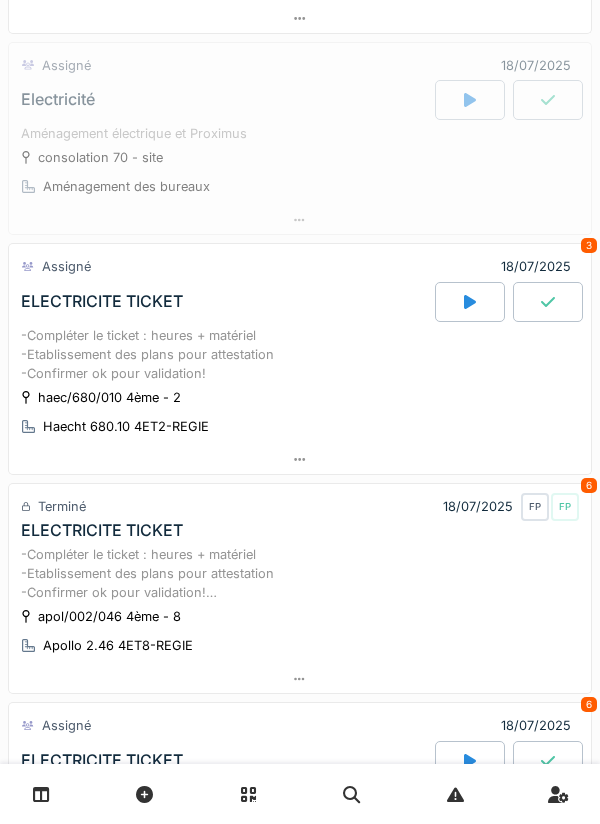 click at bounding box center (470, 100) 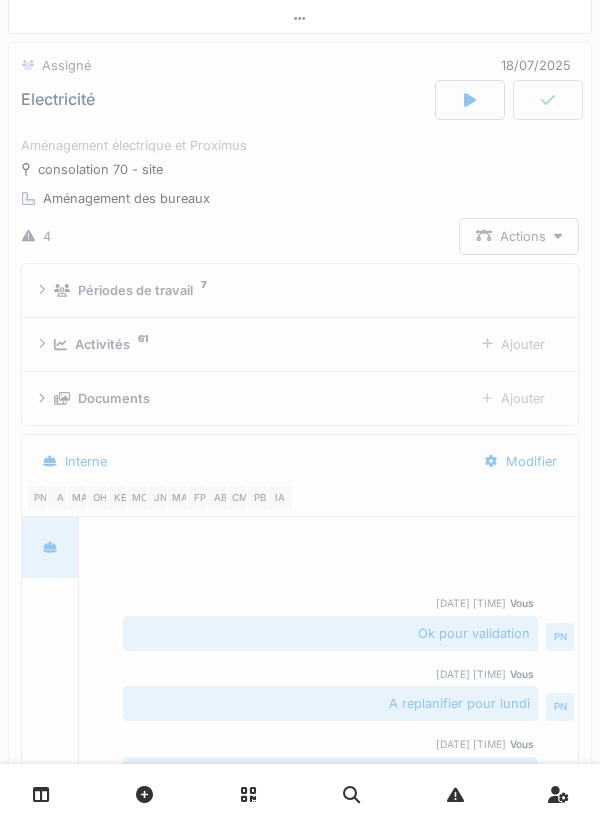 scroll, scrollTop: 4, scrollLeft: 0, axis: vertical 